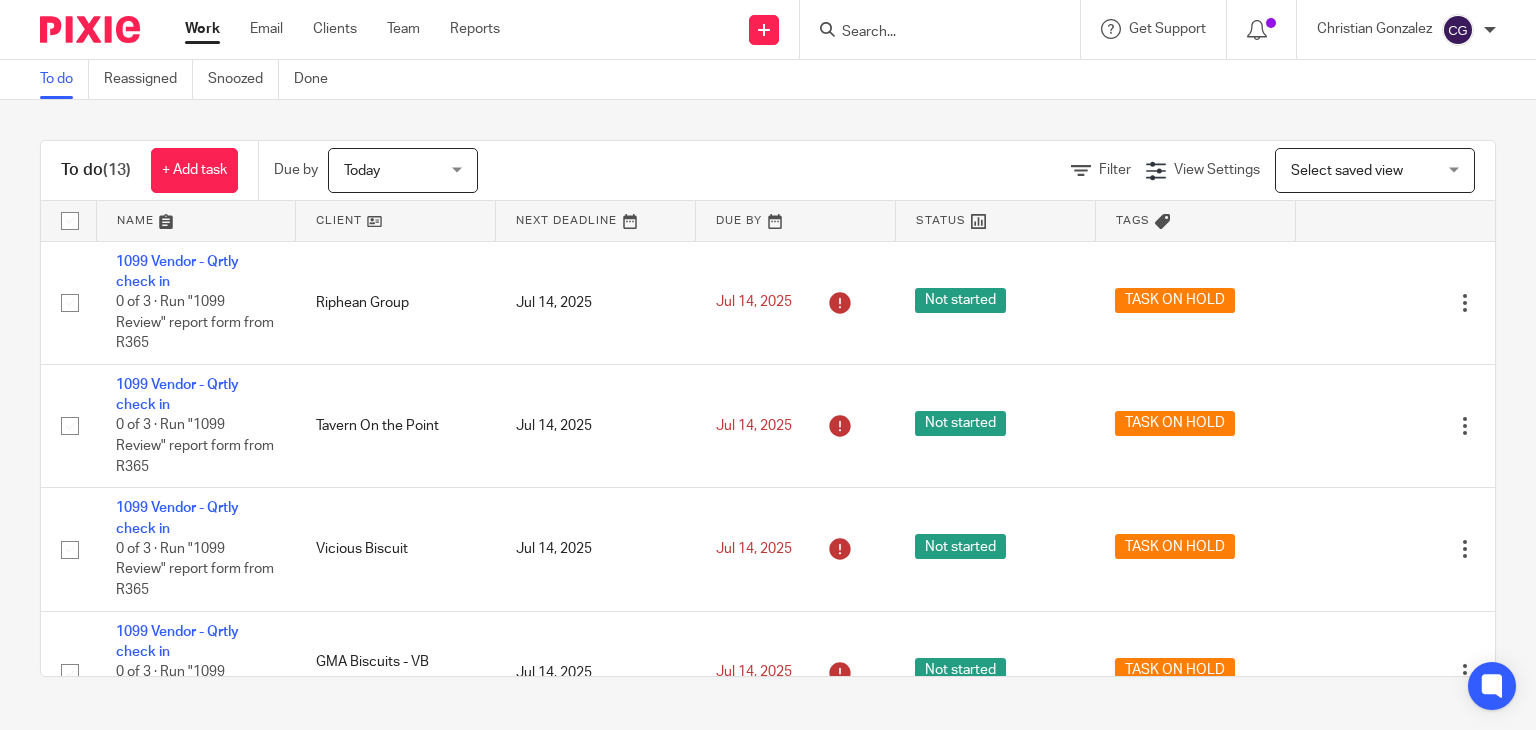 scroll, scrollTop: 0, scrollLeft: 0, axis: both 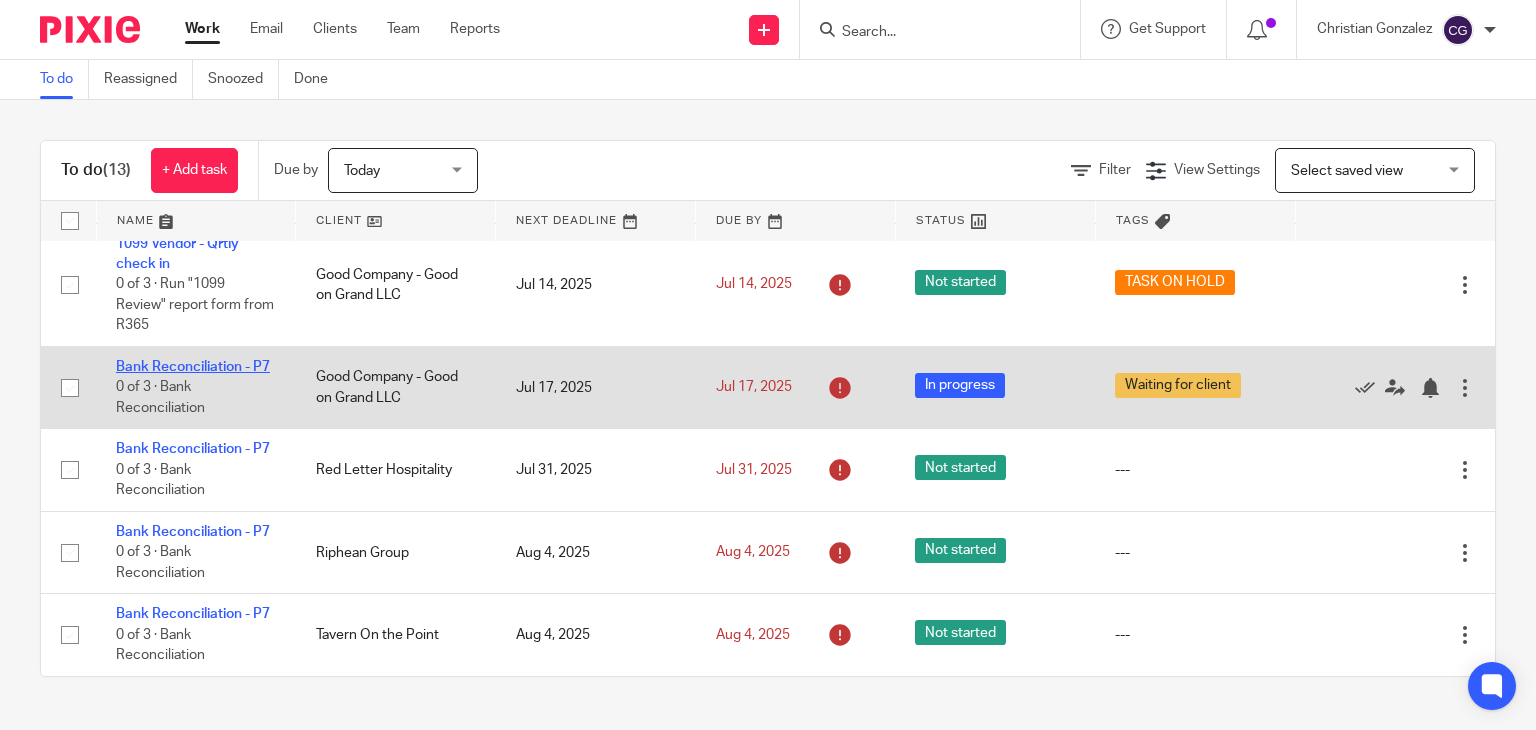 click on "Bank Reconciliation - P7" at bounding box center (193, 367) 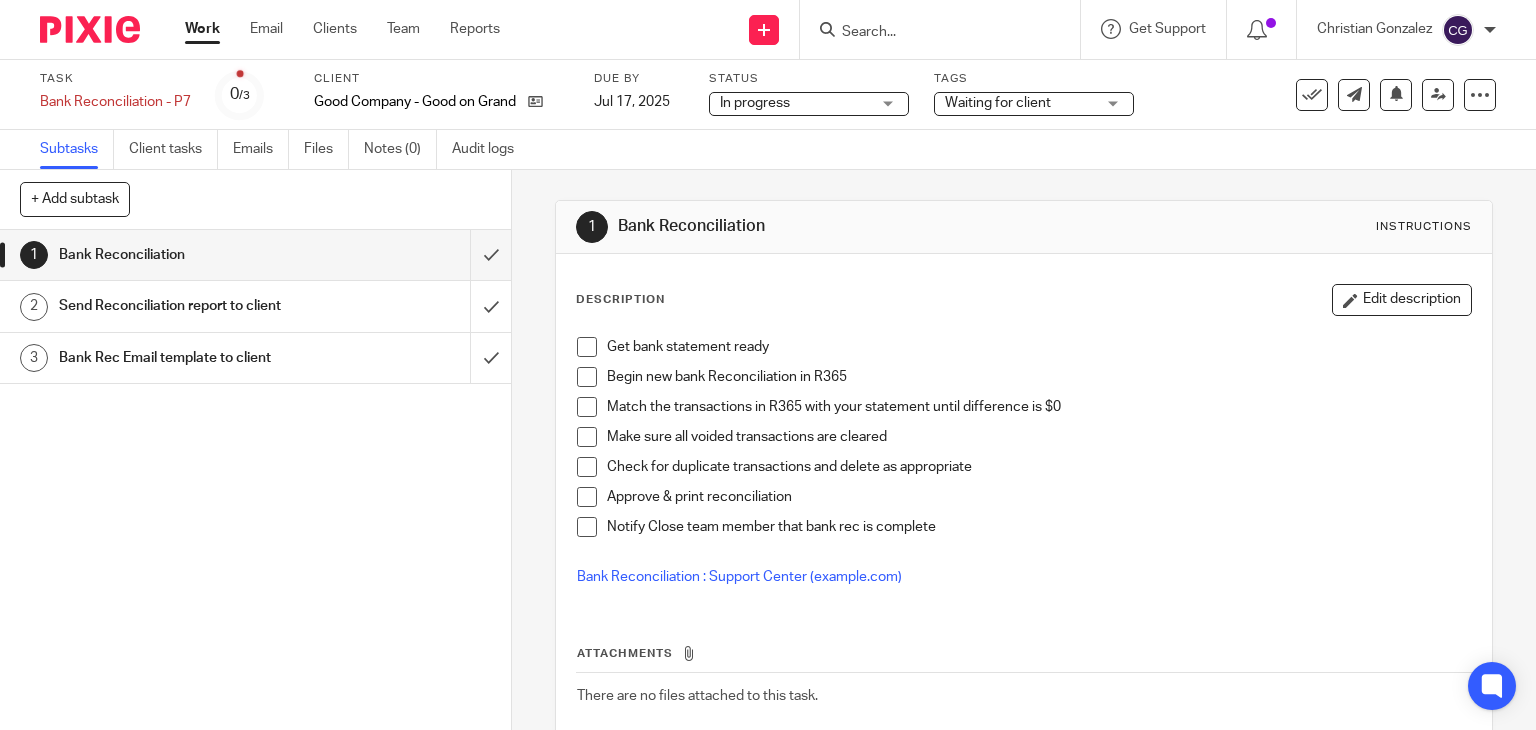 click at bounding box center (587, 347) 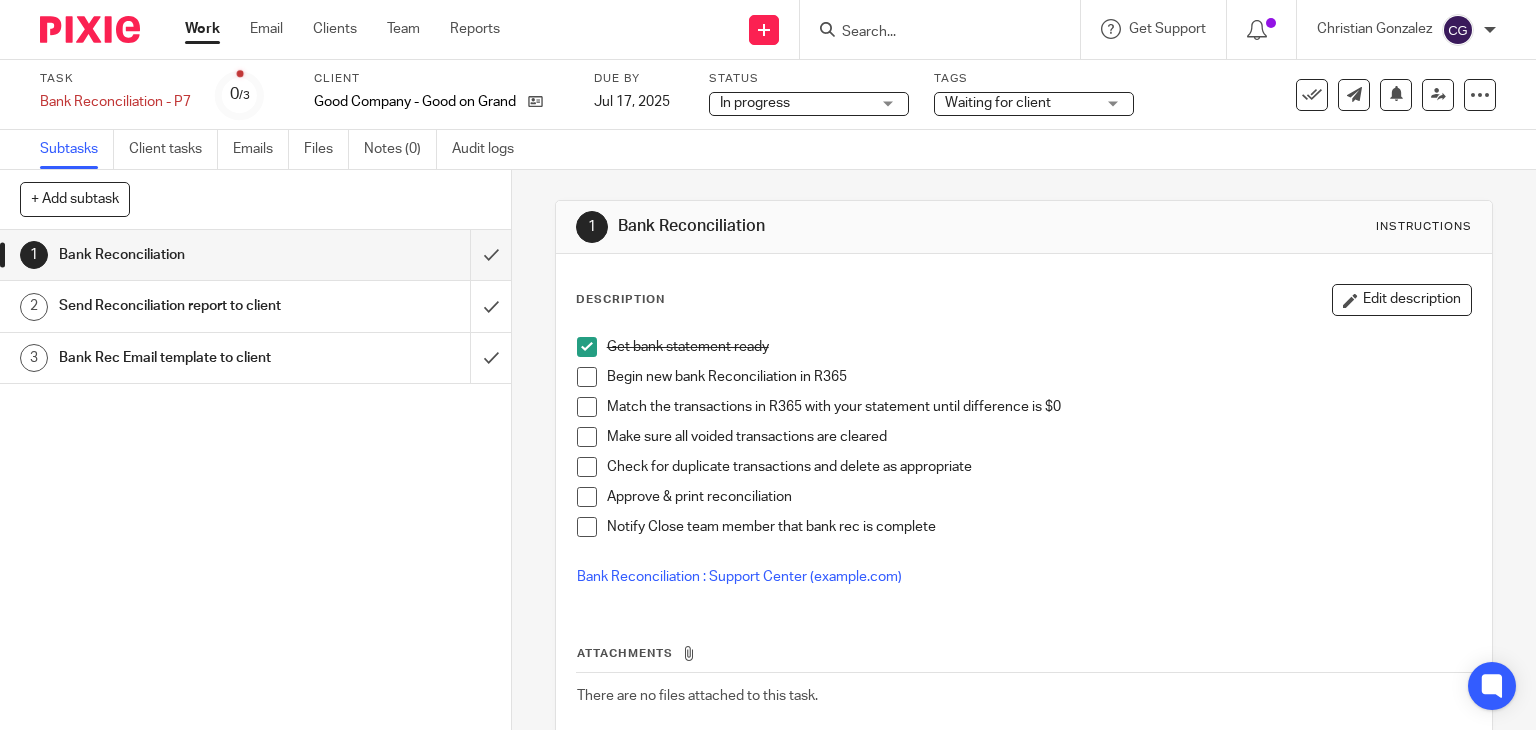 click at bounding box center [587, 377] 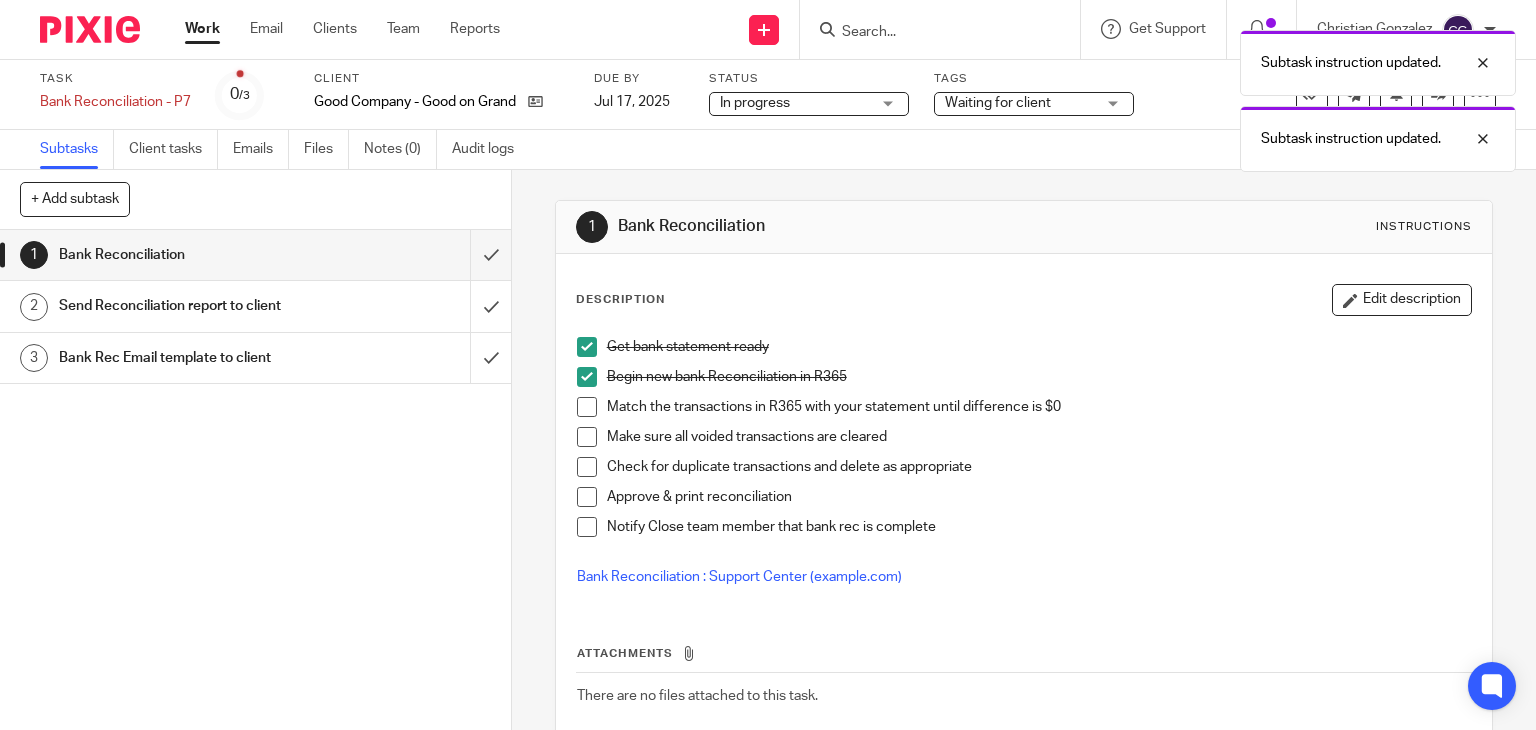 click at bounding box center (587, 407) 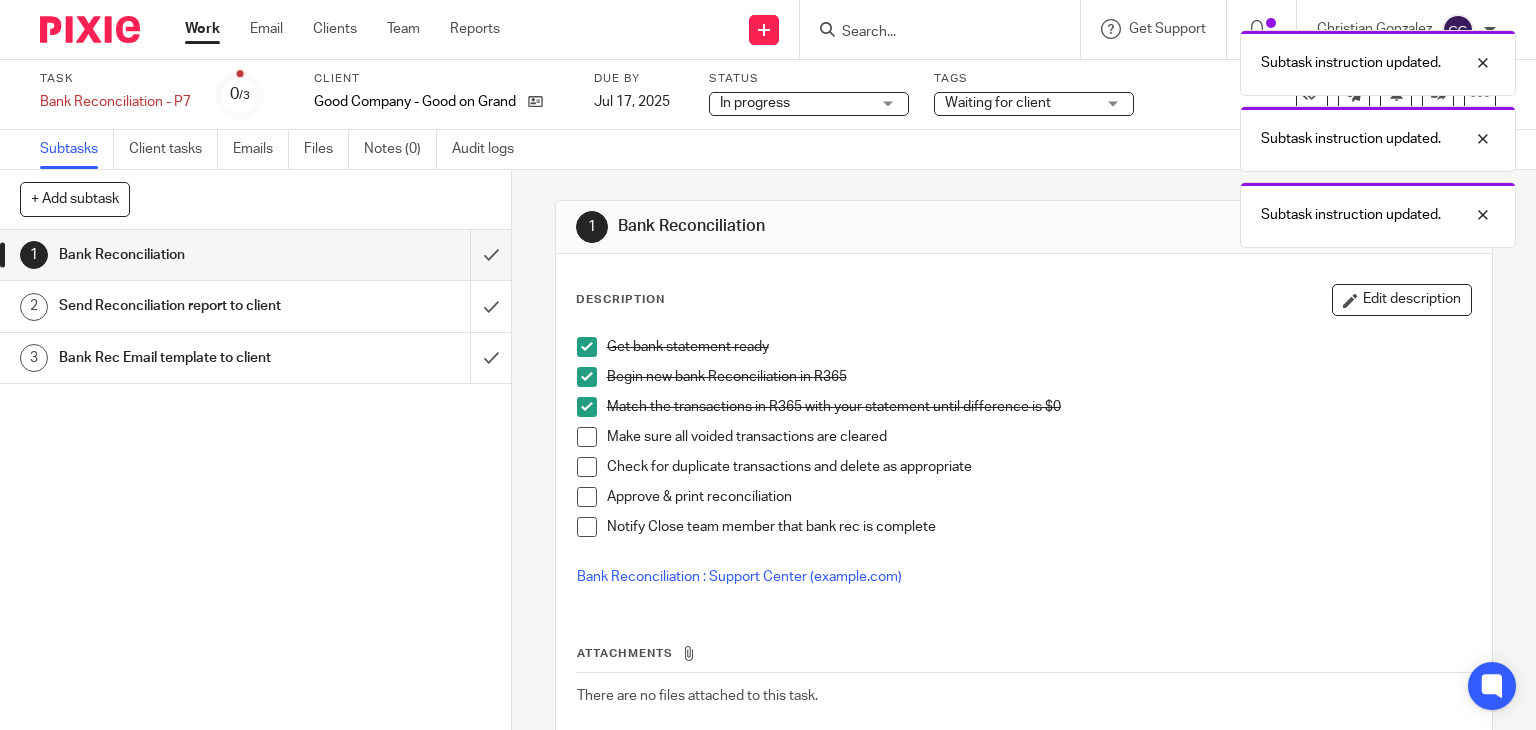 click at bounding box center (587, 437) 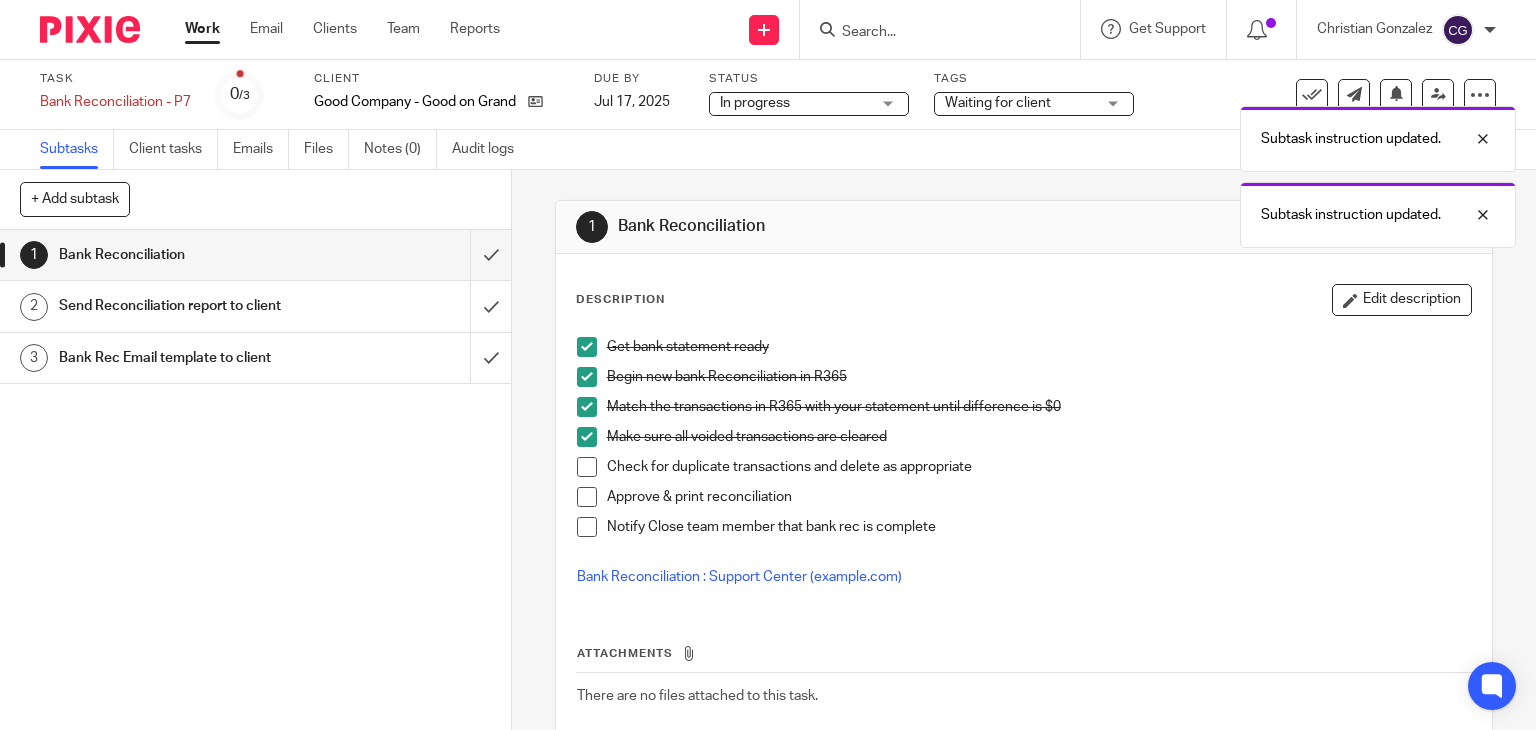 click at bounding box center [587, 407] 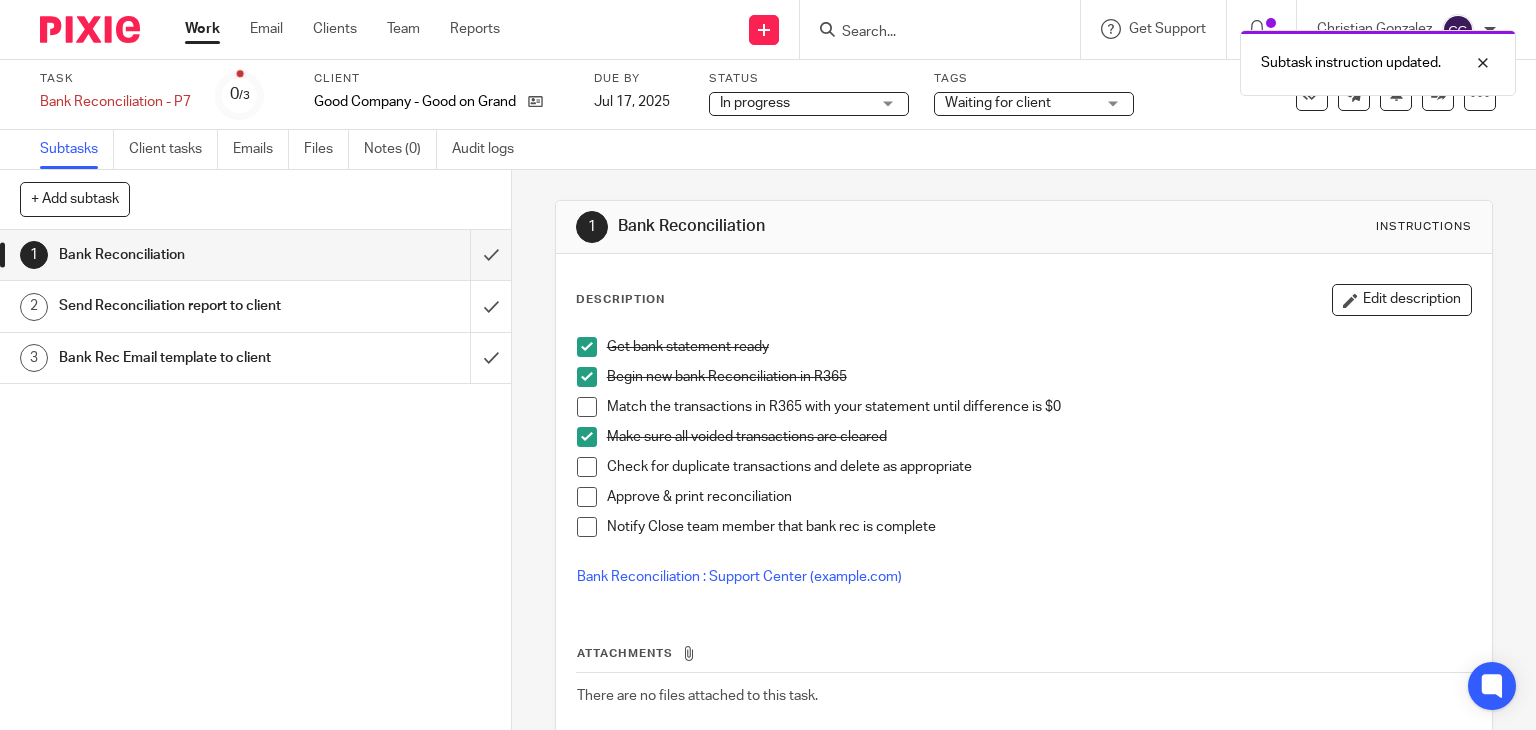 click at bounding box center [587, 467] 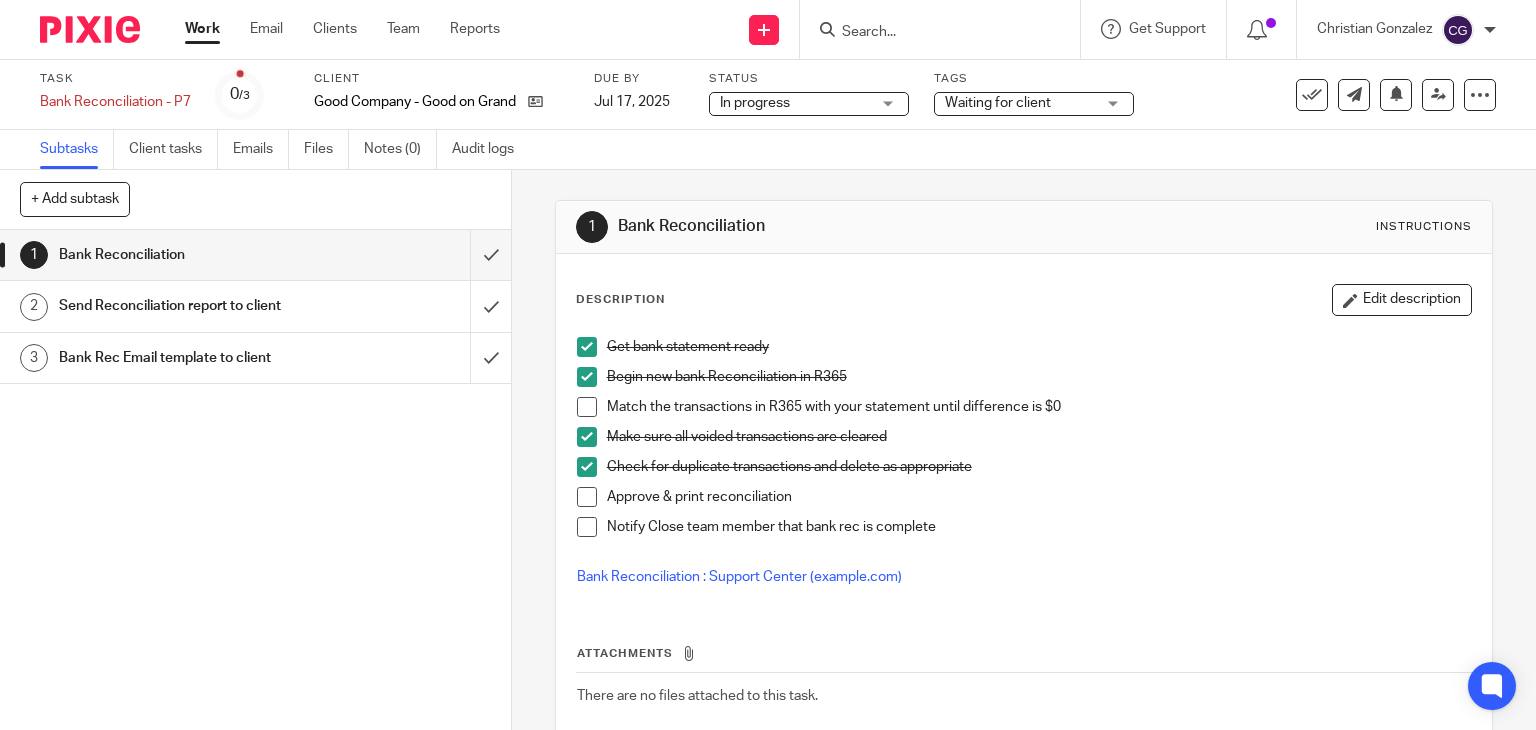 click on "Work" at bounding box center [202, 29] 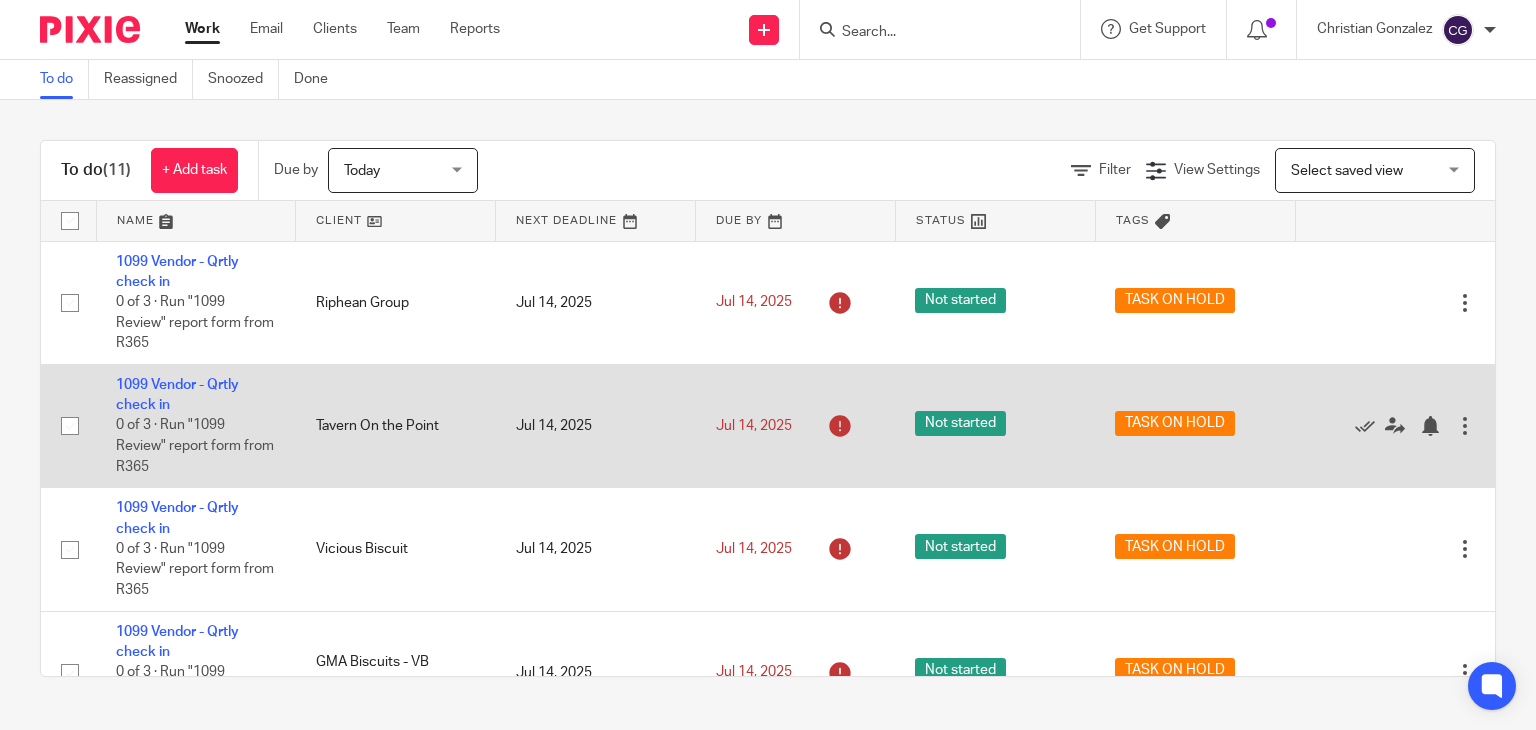 scroll, scrollTop: 0, scrollLeft: 0, axis: both 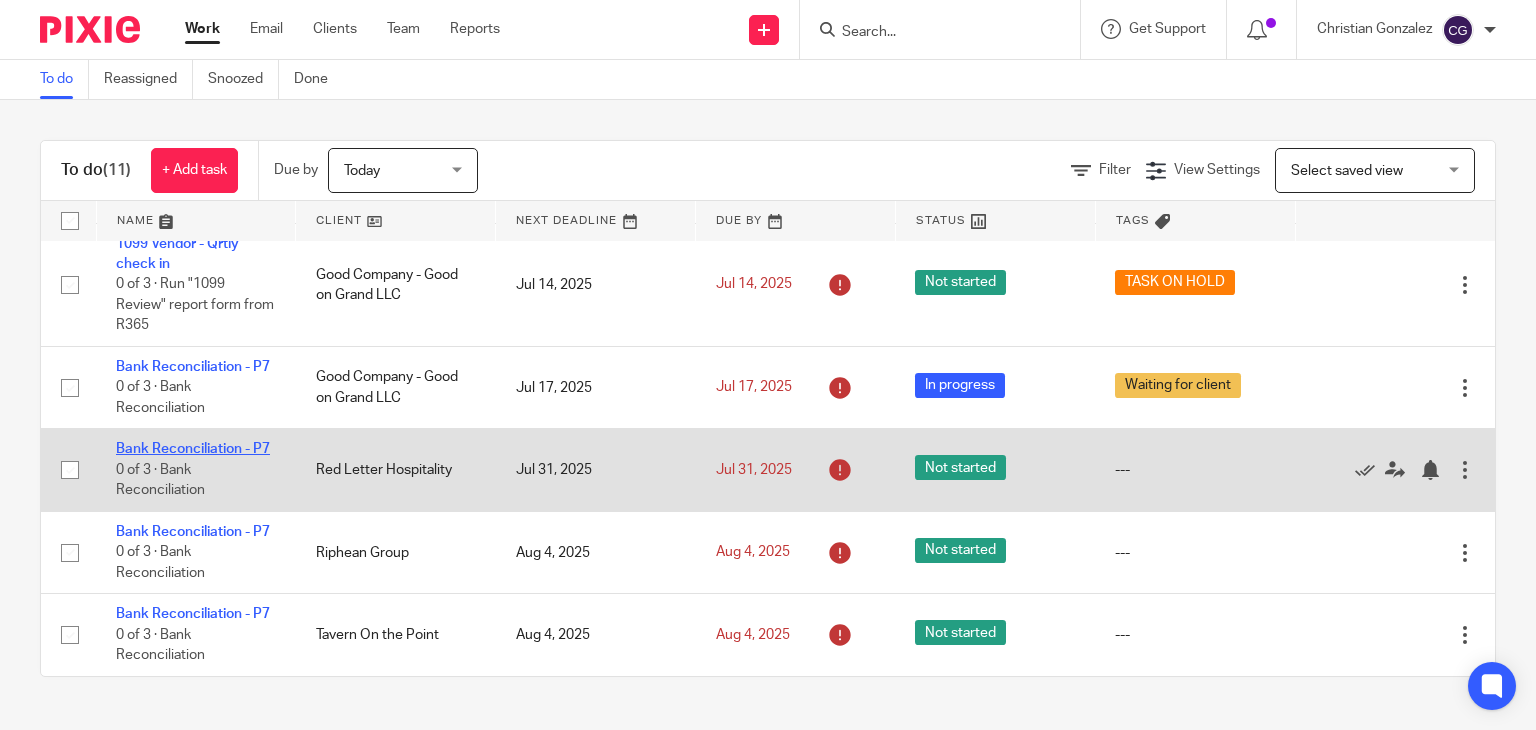 click on "Bank Reconciliation - P7" at bounding box center (193, 449) 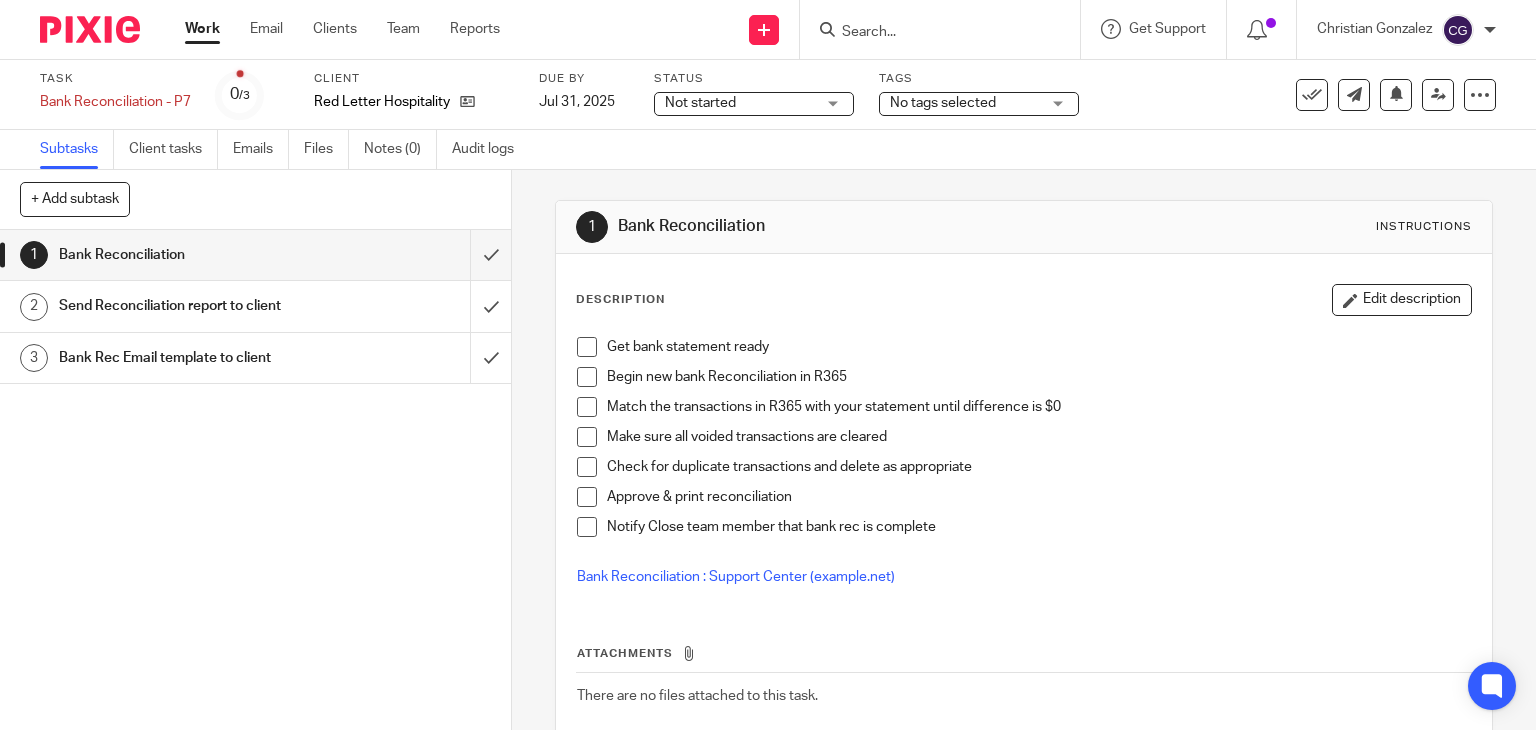 scroll, scrollTop: 0, scrollLeft: 0, axis: both 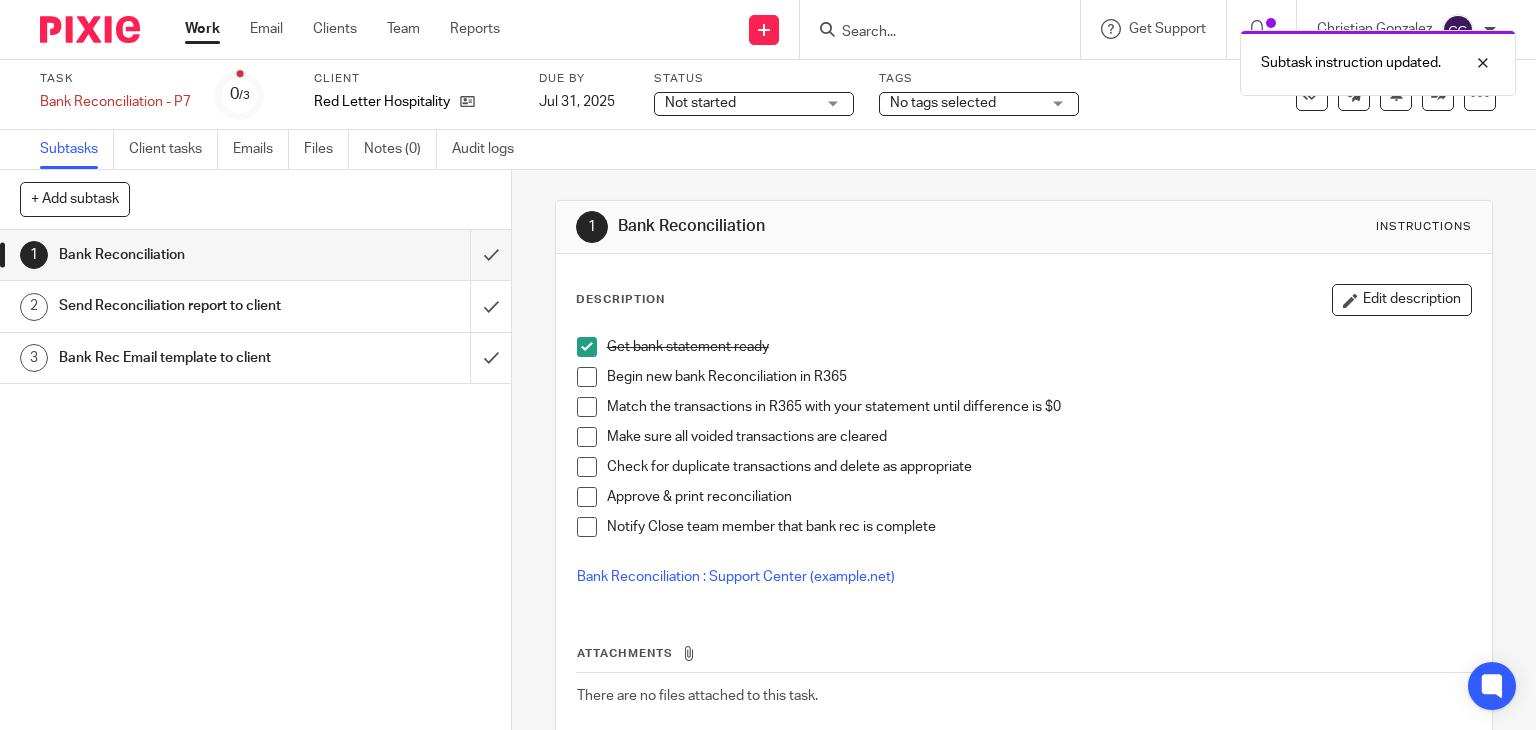 click at bounding box center [587, 377] 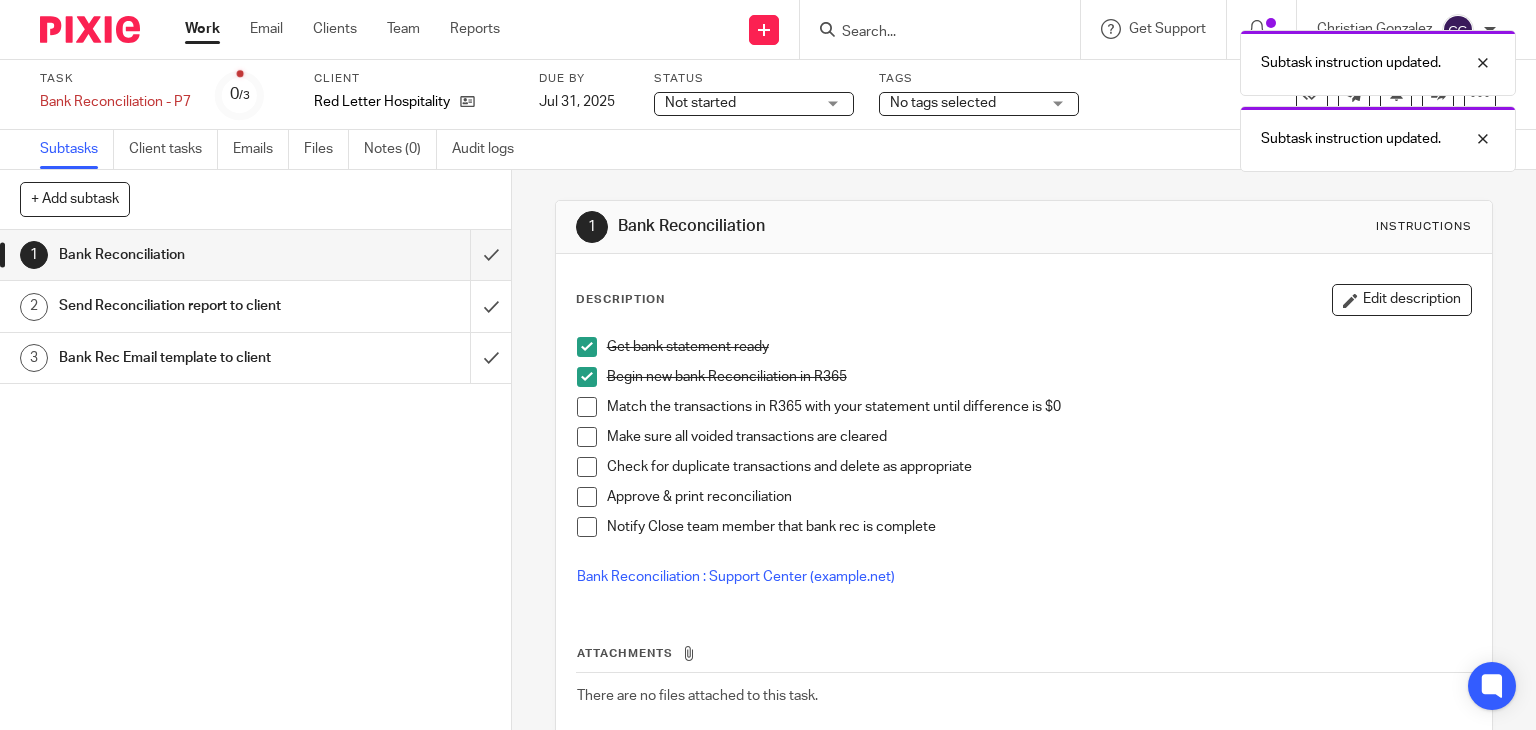click at bounding box center [587, 437] 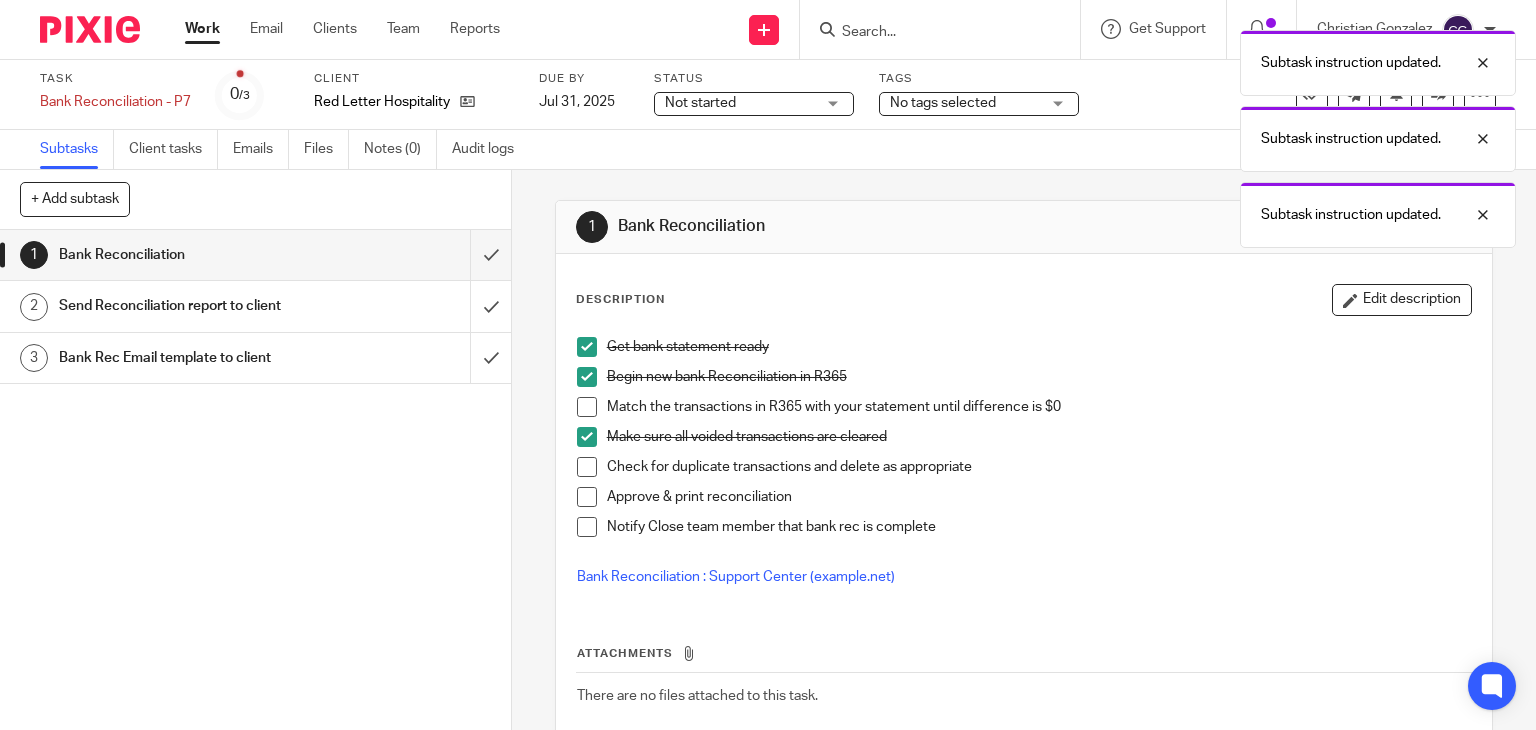 click at bounding box center (587, 467) 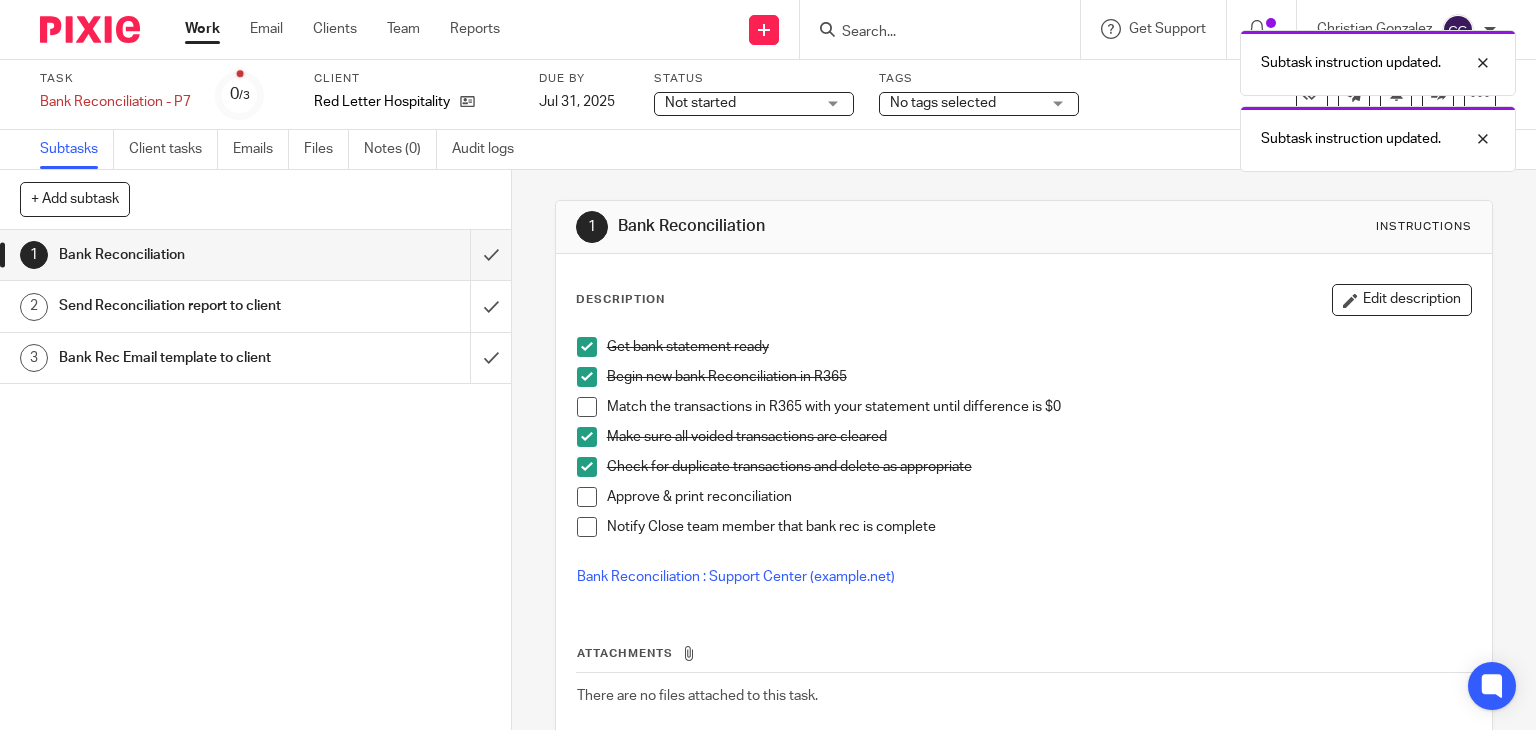 click on "Work" at bounding box center [202, 29] 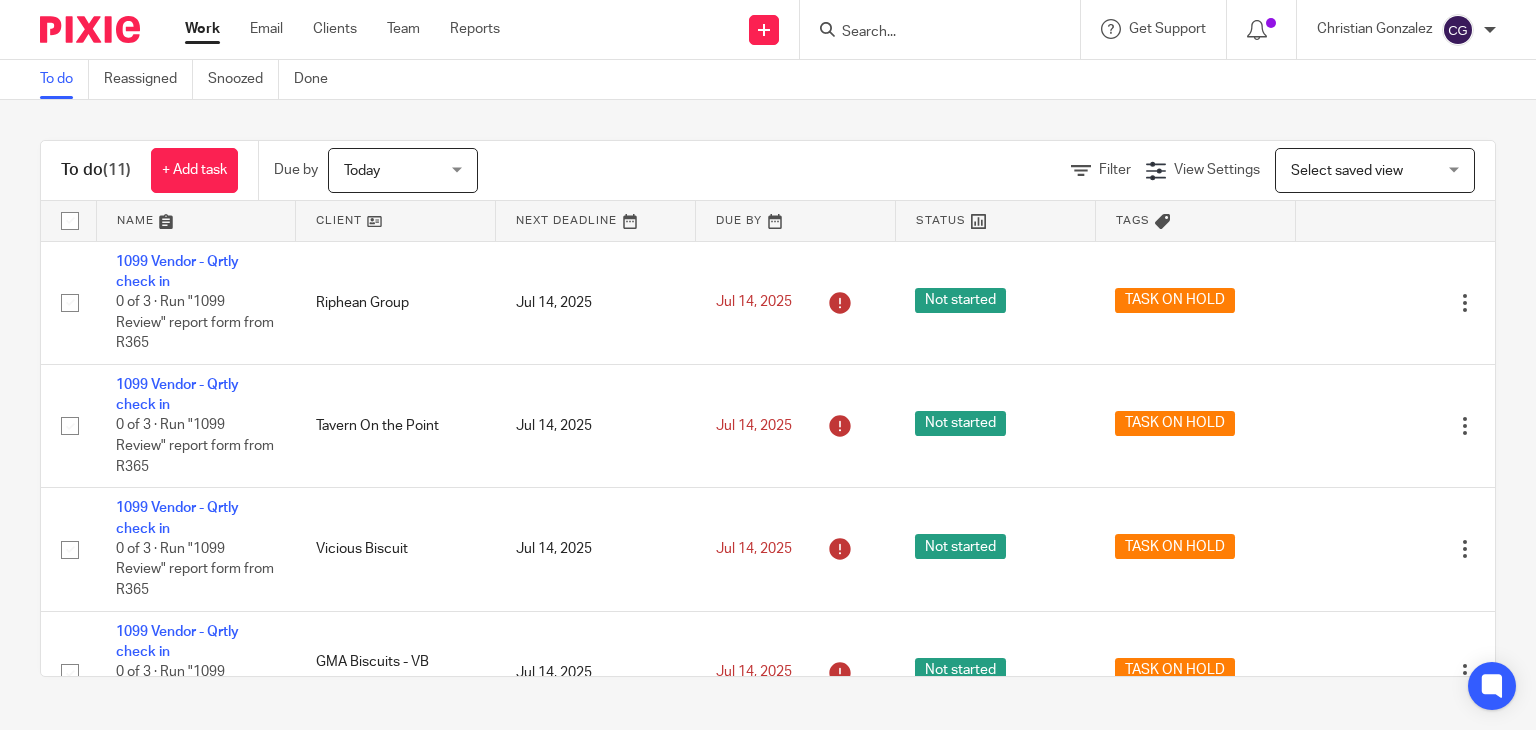 scroll, scrollTop: 0, scrollLeft: 0, axis: both 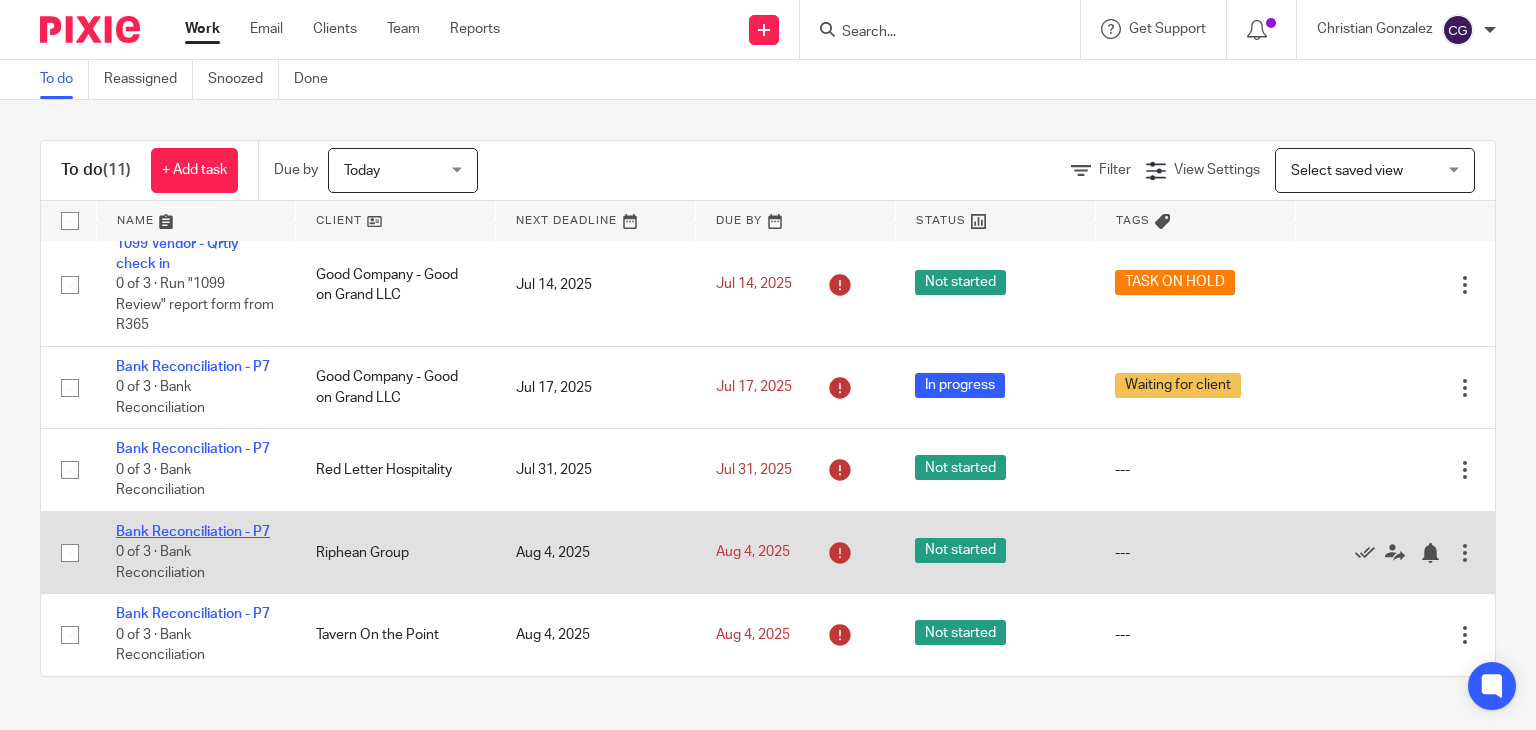 click on "Bank Reconciliation - P7" at bounding box center (193, 532) 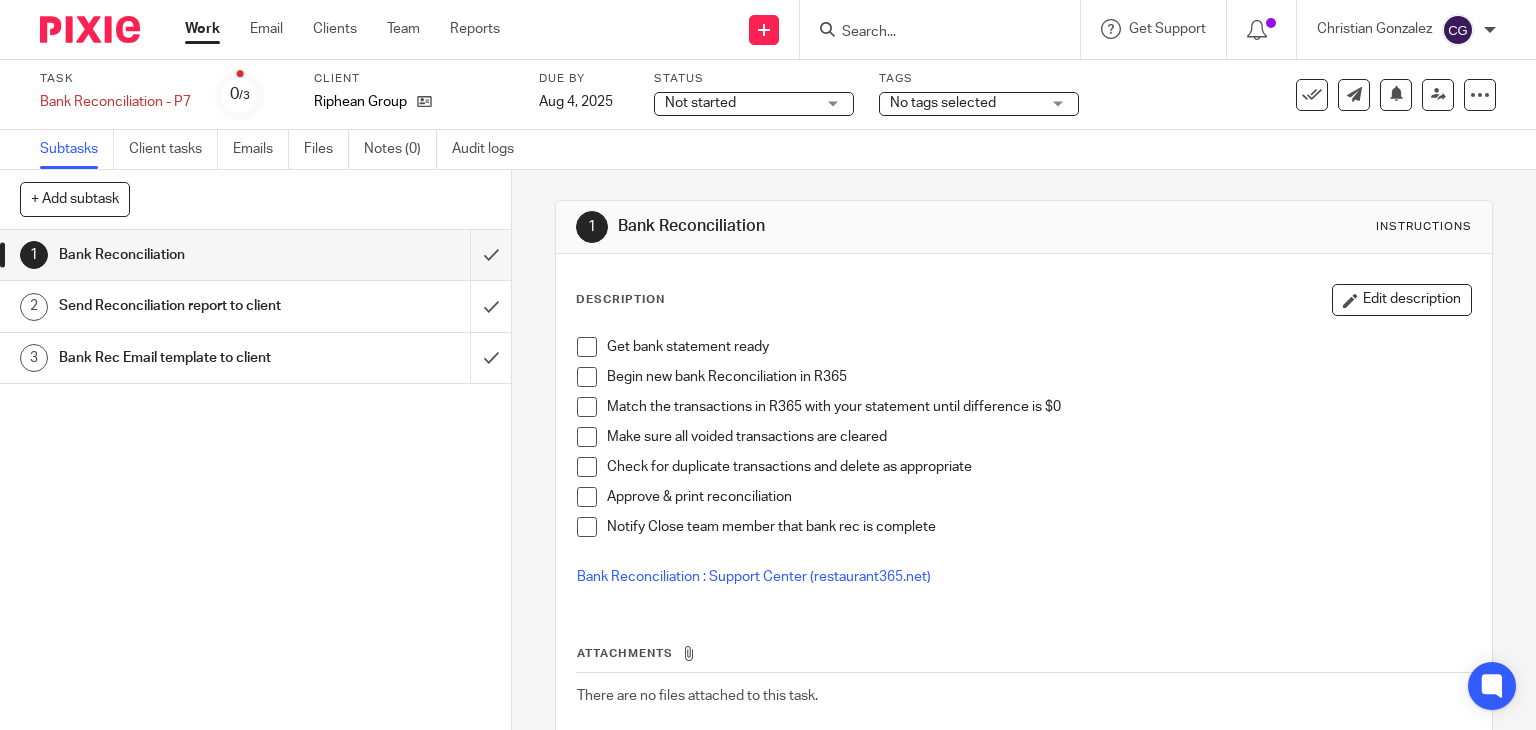 scroll, scrollTop: 0, scrollLeft: 0, axis: both 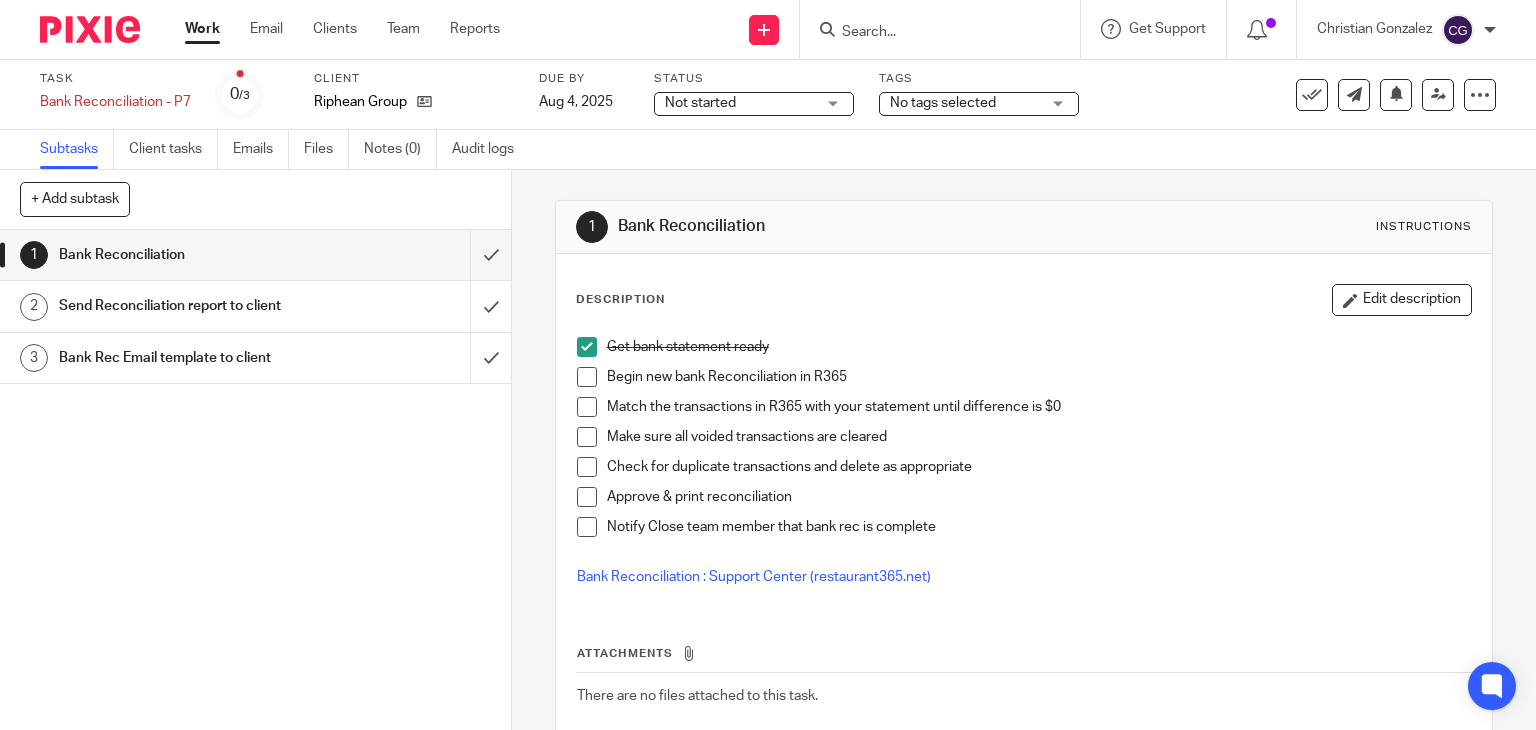 drag, startPoint x: 585, startPoint y: 375, endPoint x: 598, endPoint y: 412, distance: 39.217342 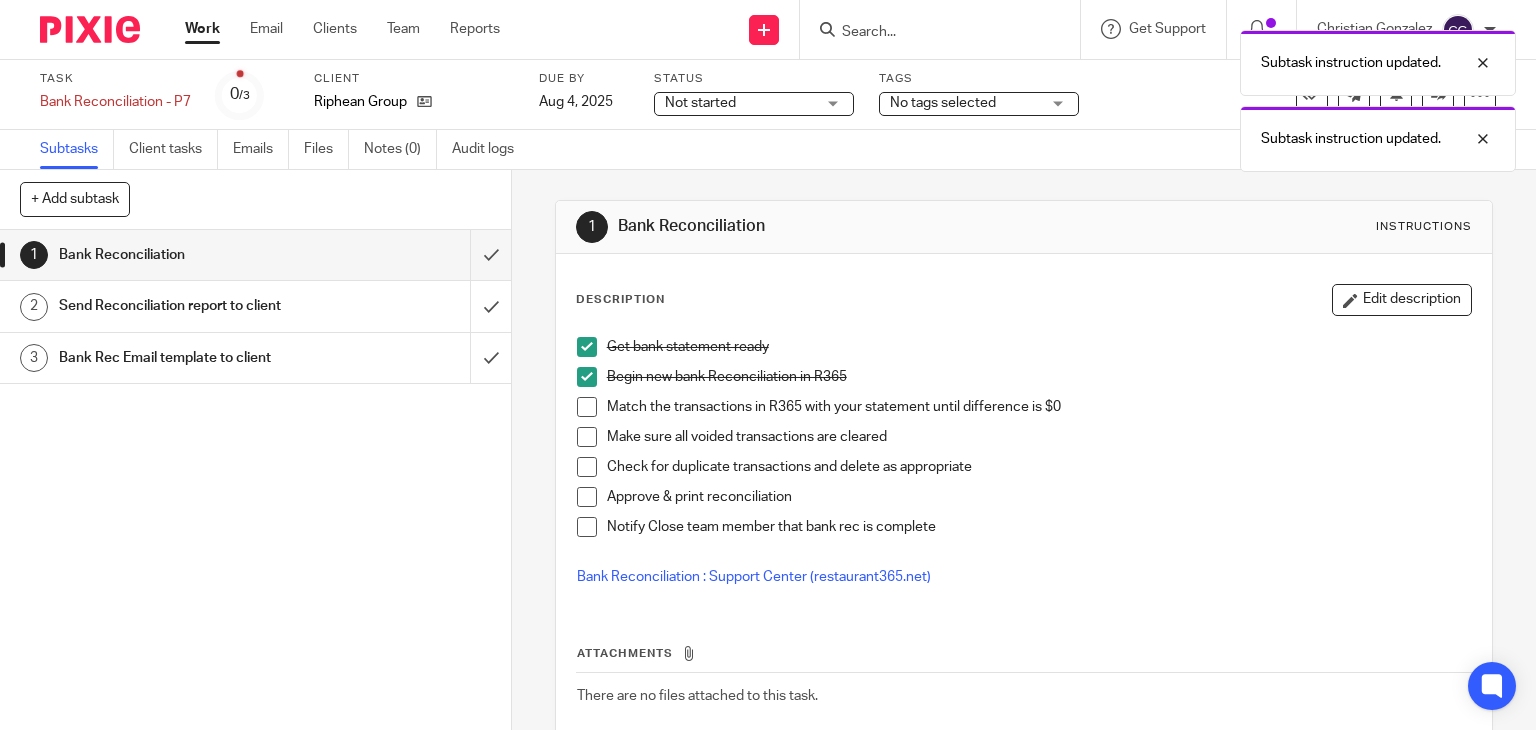 click at bounding box center [587, 437] 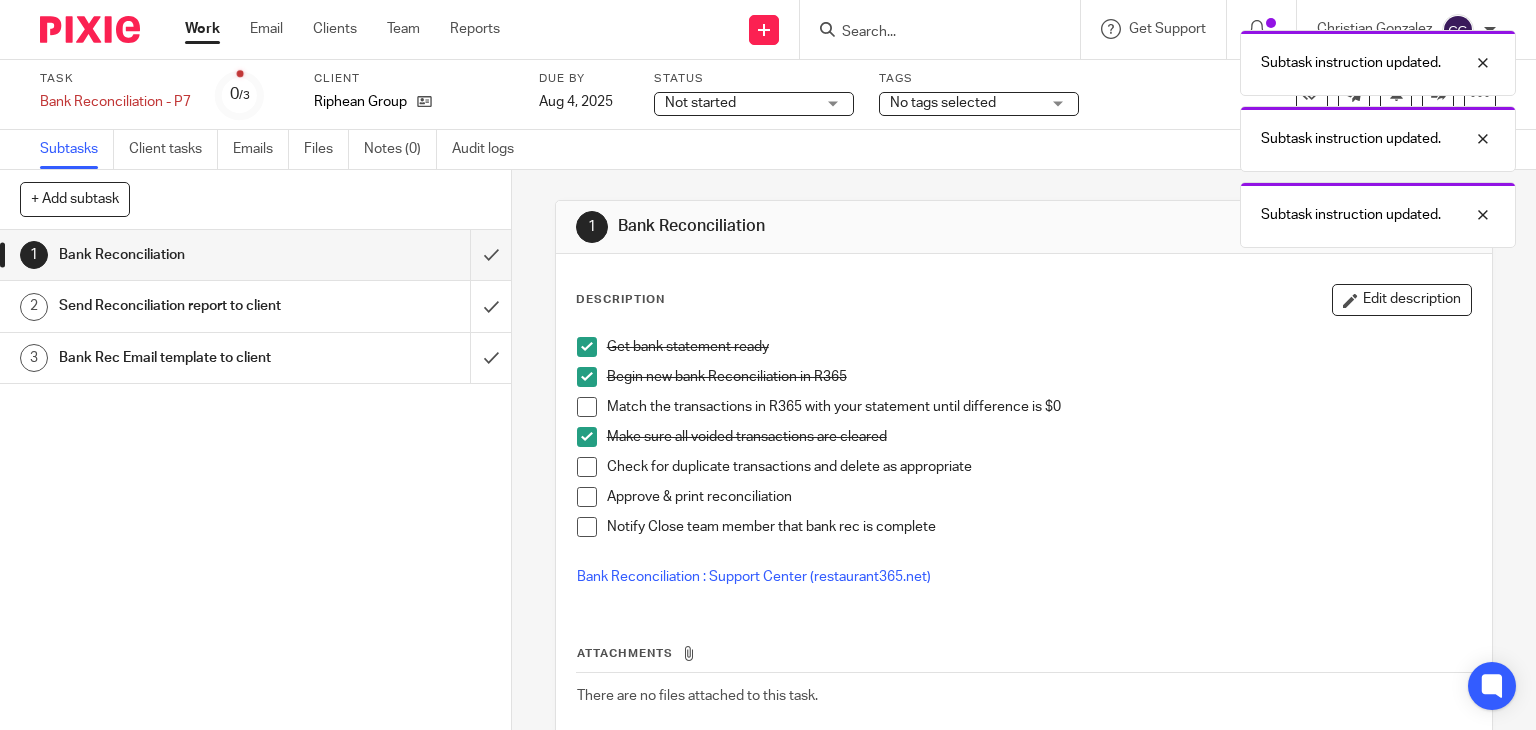 click on "Check for duplicate transactions and delete as appropriate" at bounding box center (1024, 472) 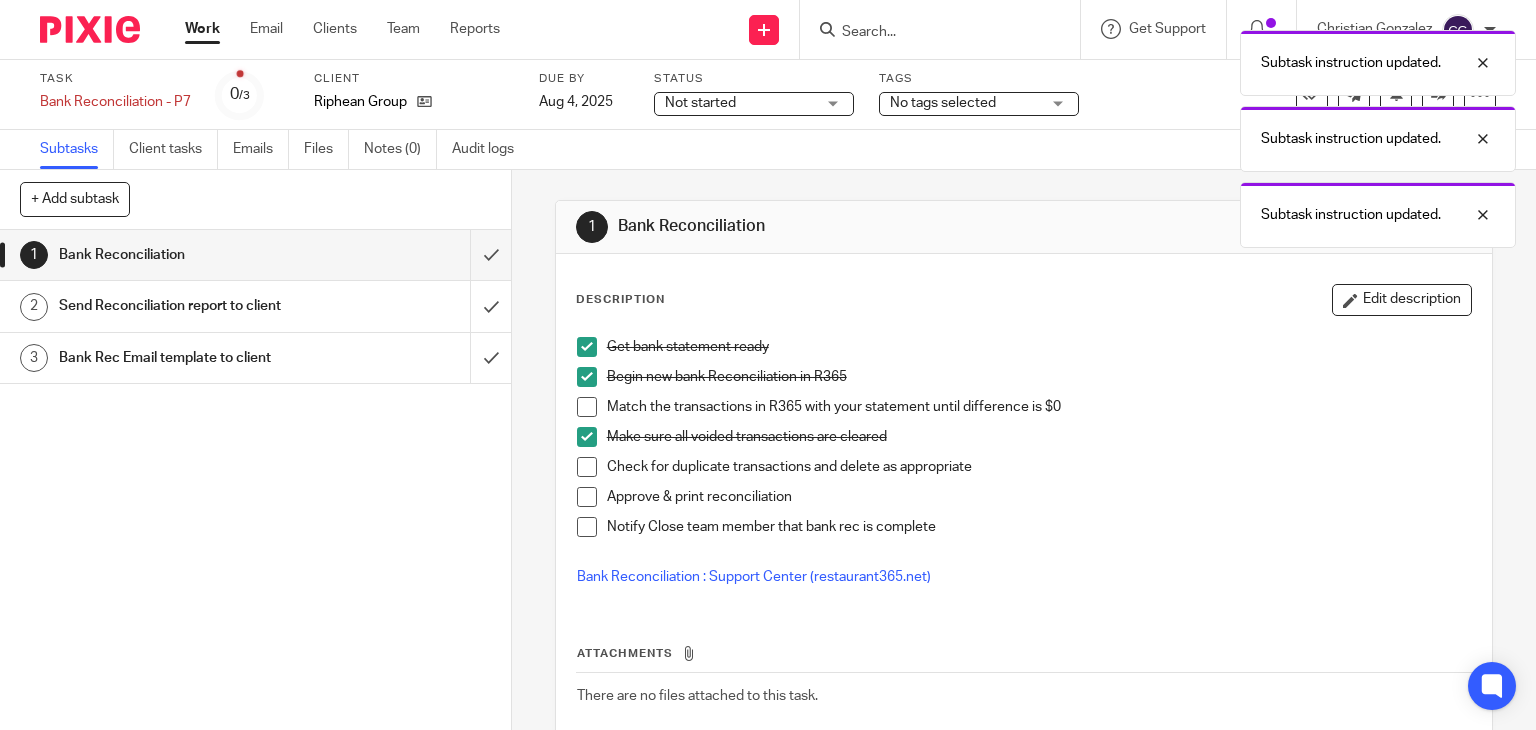 click at bounding box center (587, 467) 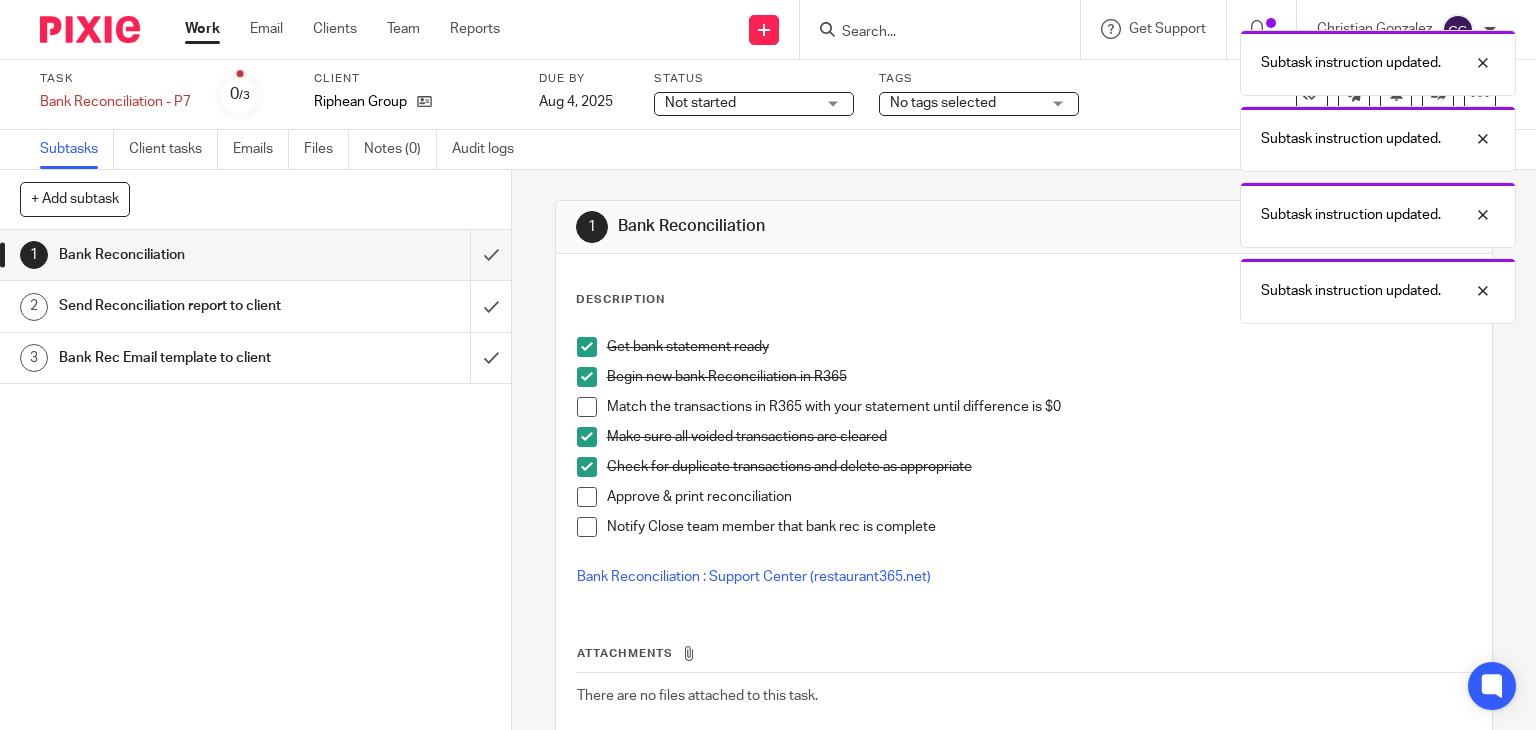 click at bounding box center (90, 29) 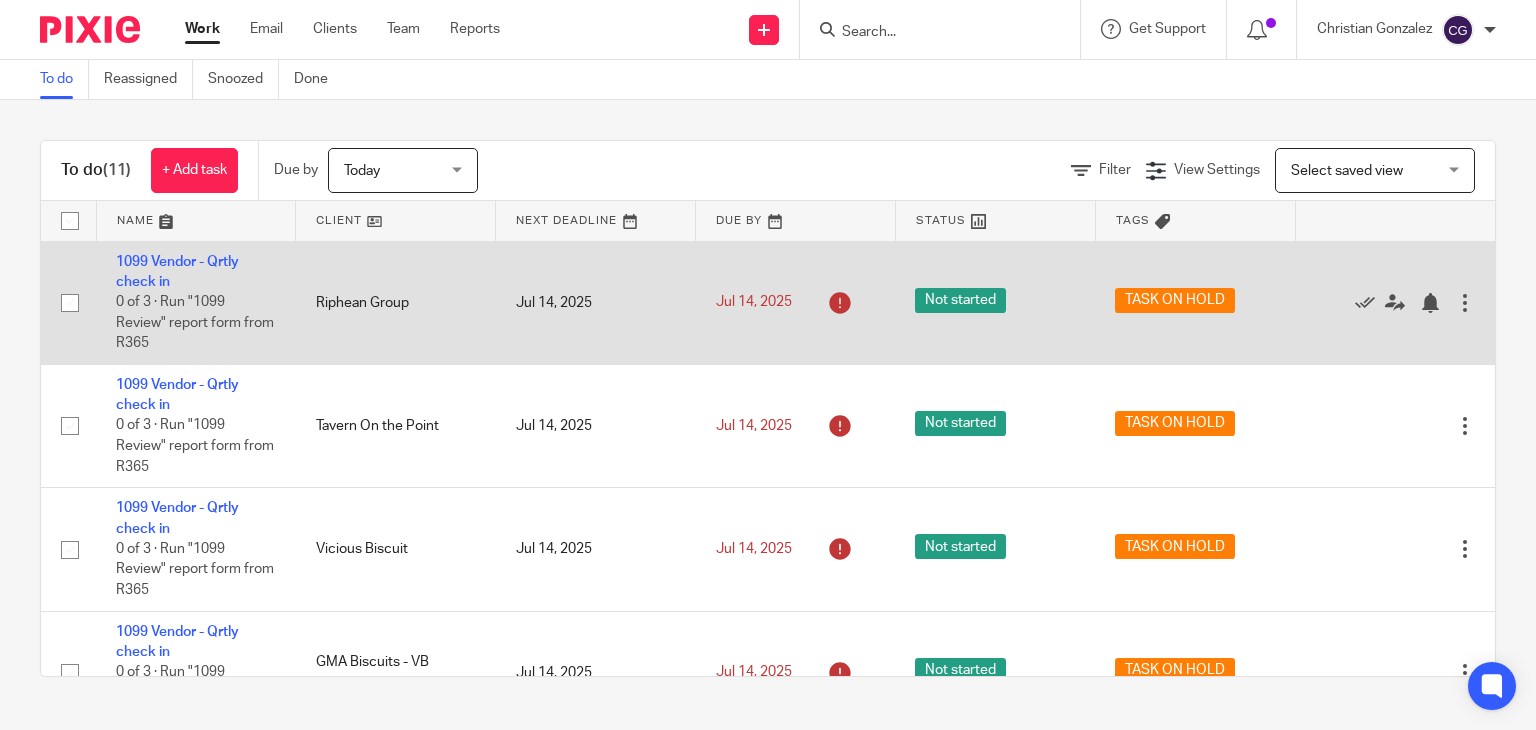 scroll, scrollTop: 0, scrollLeft: 0, axis: both 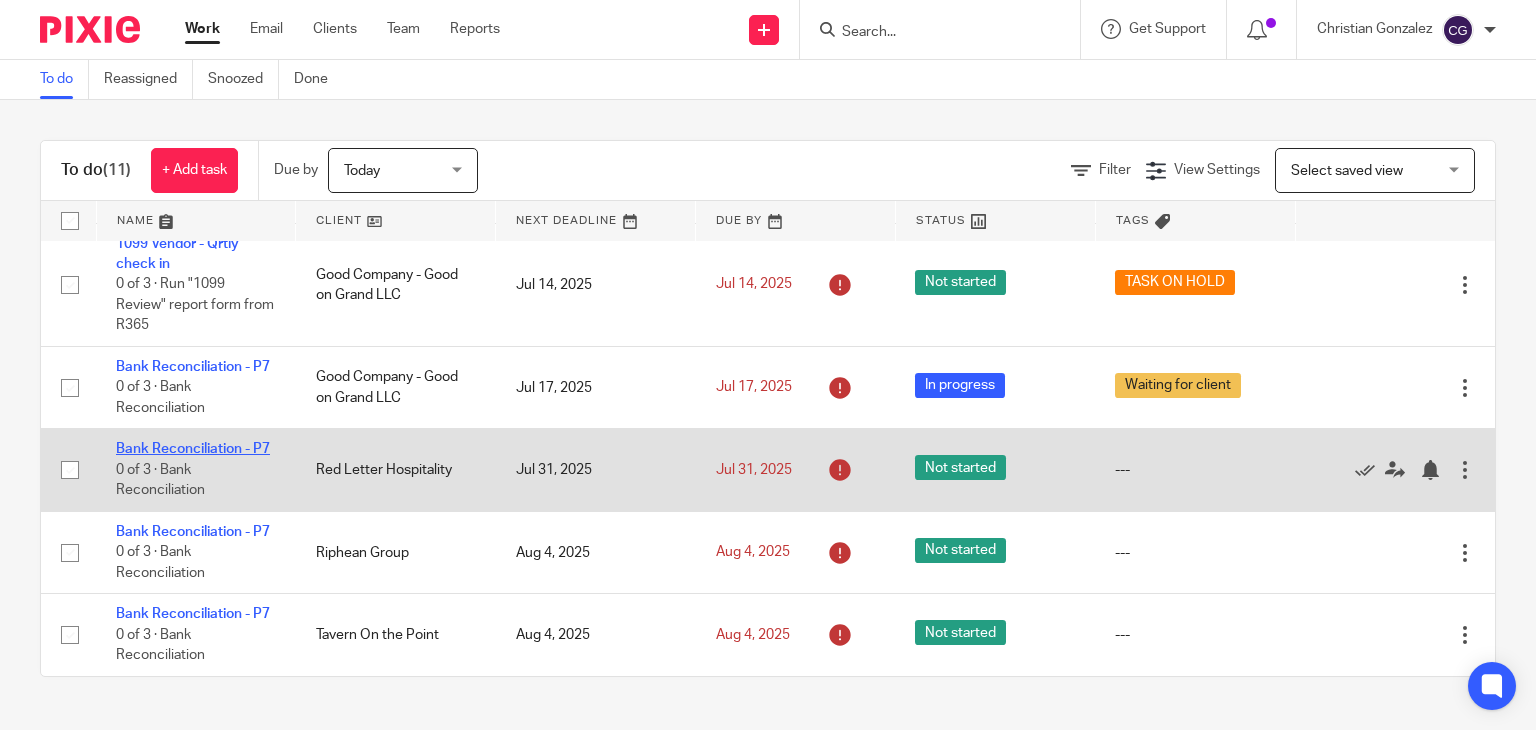 click on "Bank Reconciliation - P7" at bounding box center (193, 449) 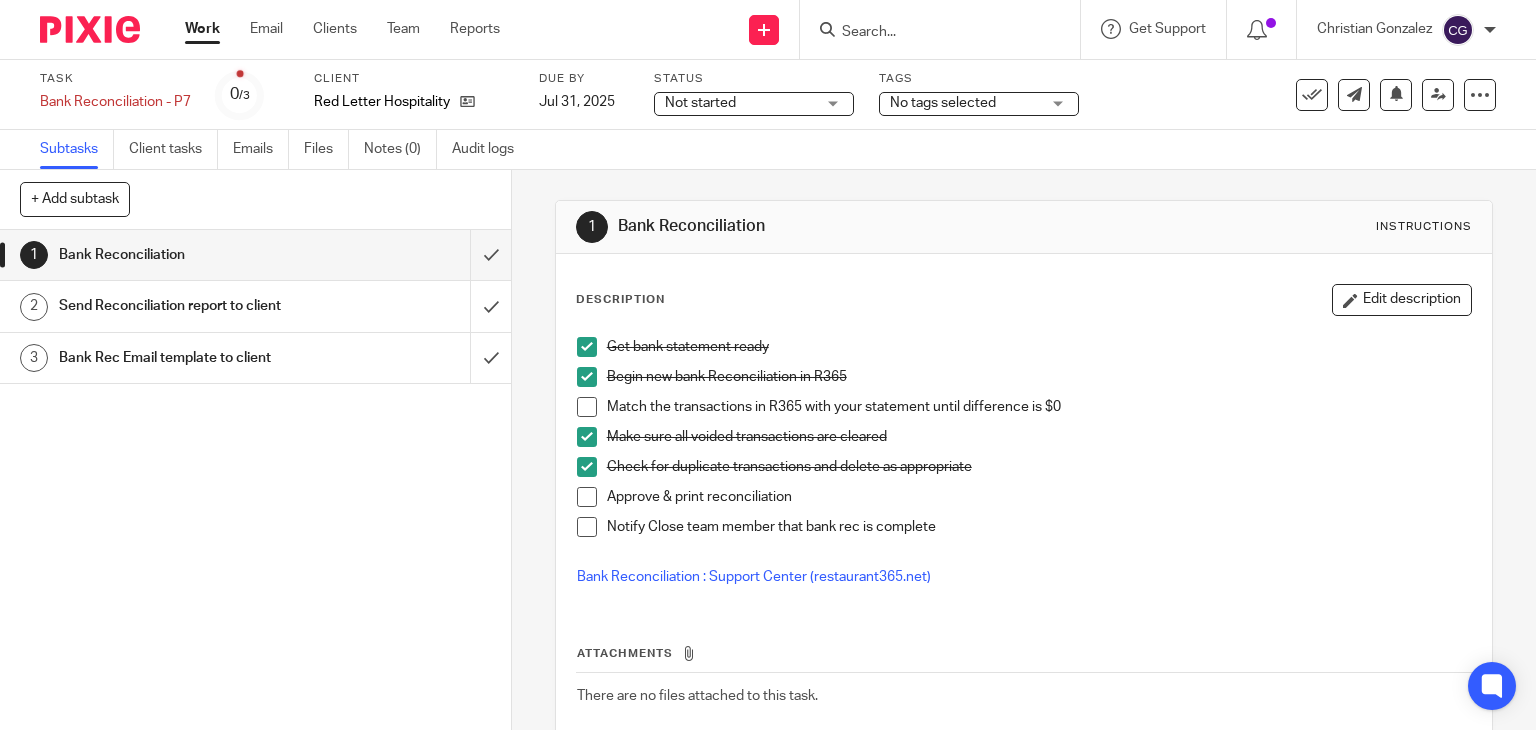scroll, scrollTop: 0, scrollLeft: 0, axis: both 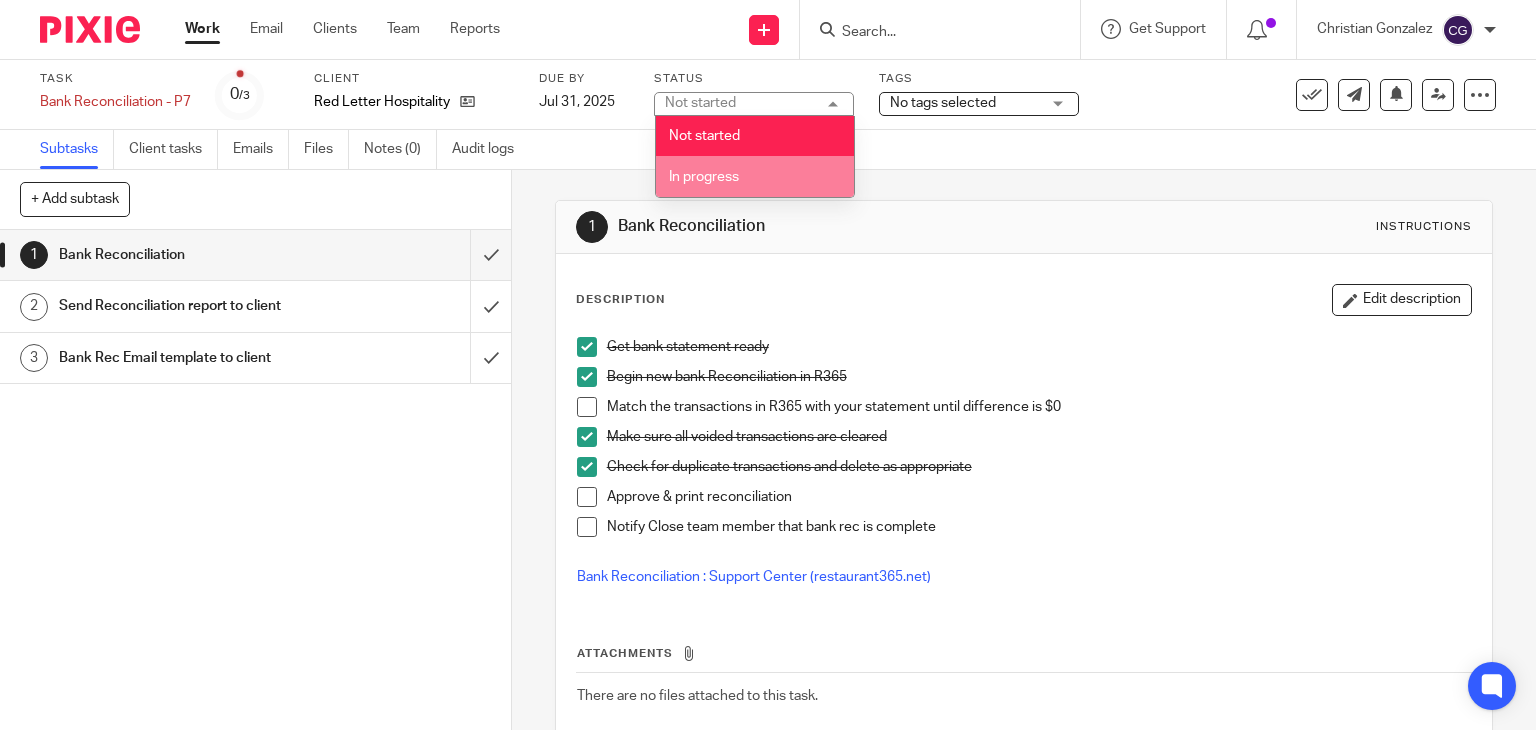 click on "In progress" at bounding box center (704, 177) 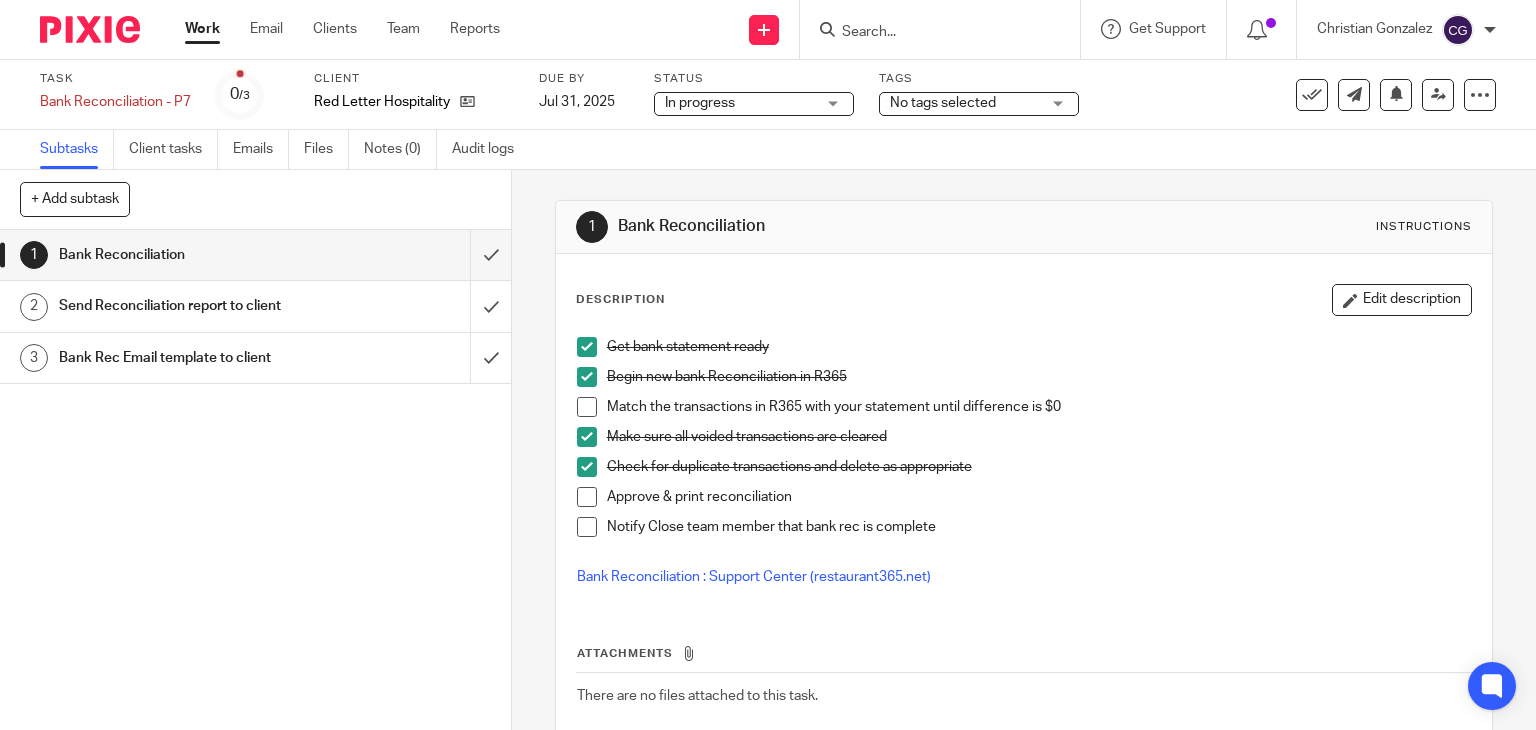 click on "No tags selected" at bounding box center (943, 103) 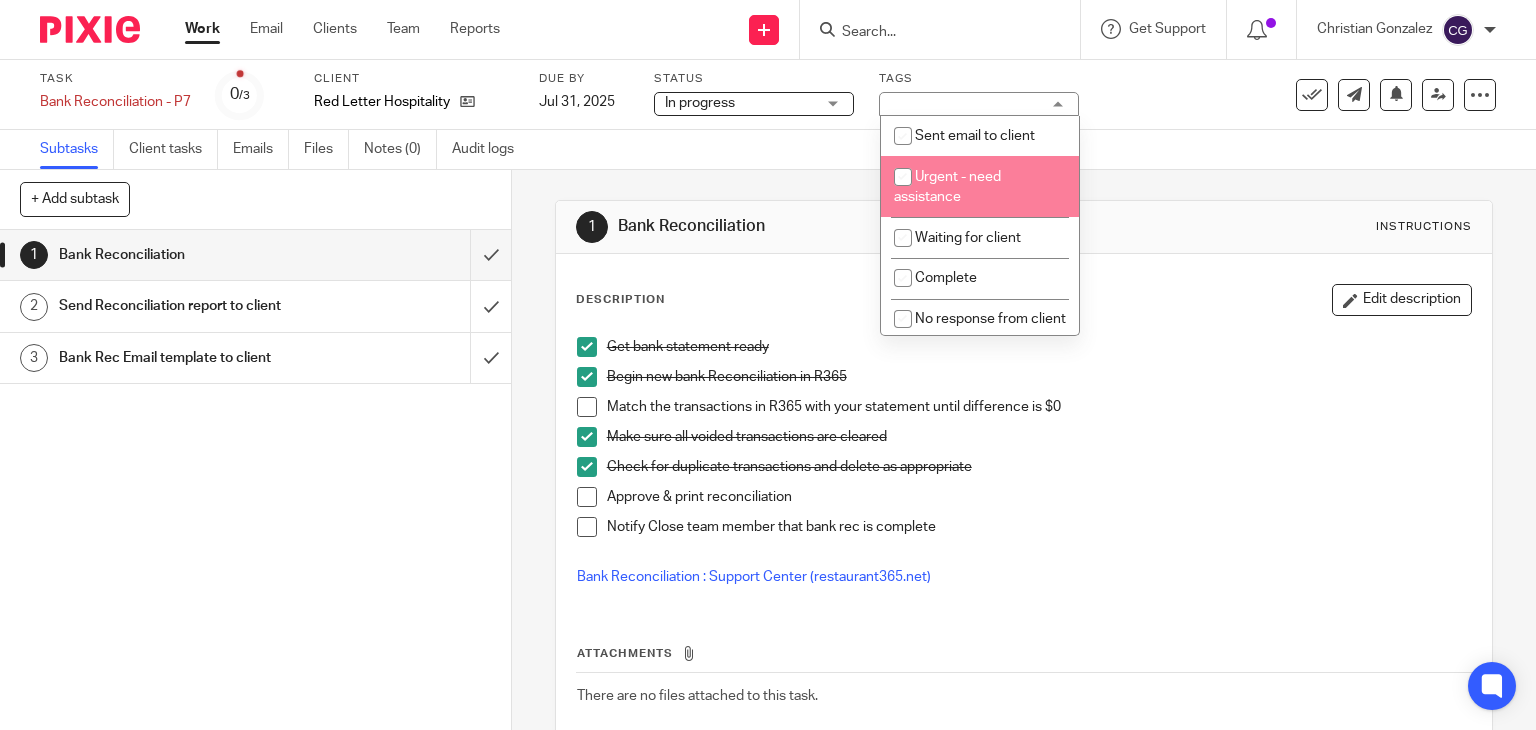 scroll, scrollTop: 100, scrollLeft: 0, axis: vertical 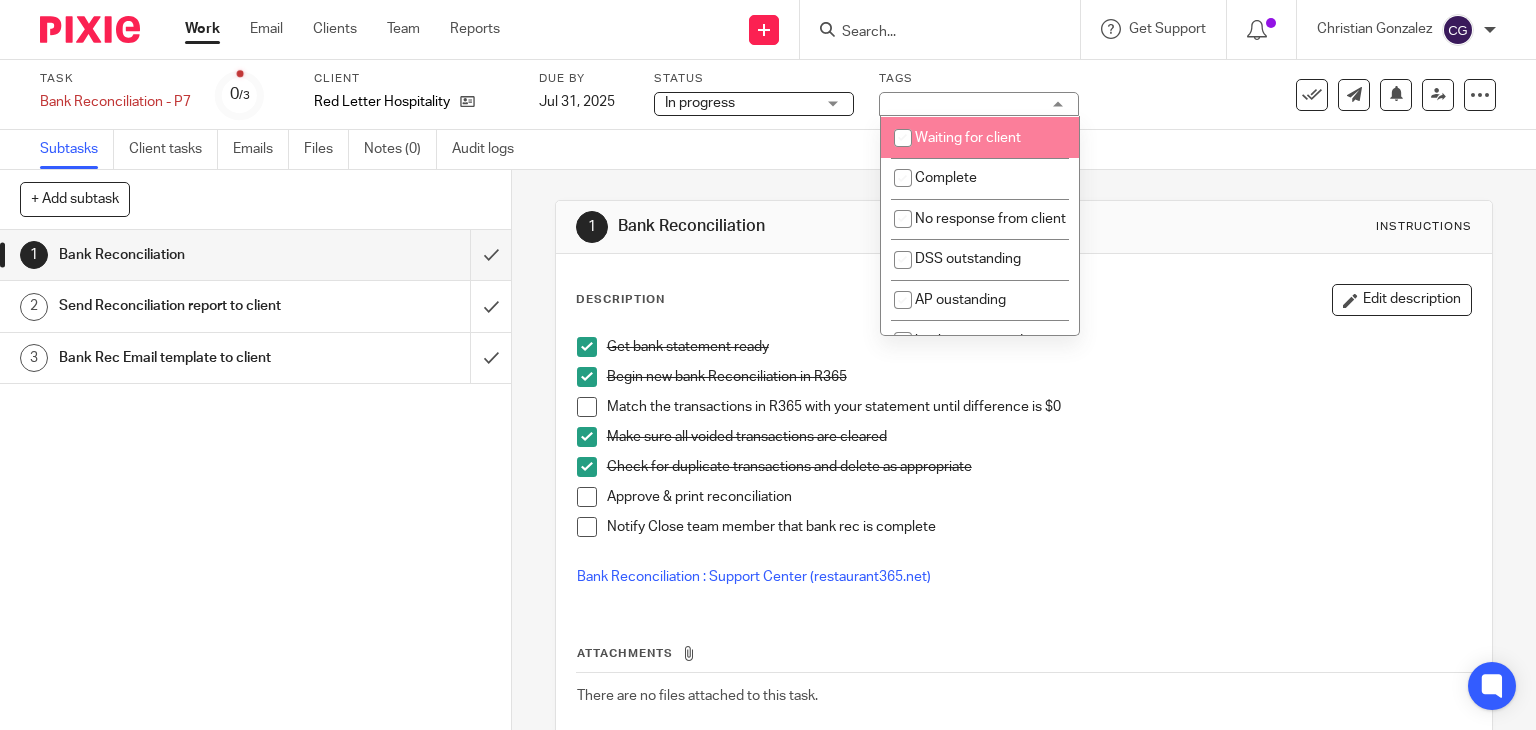 click on "Waiting for client" at bounding box center [980, 137] 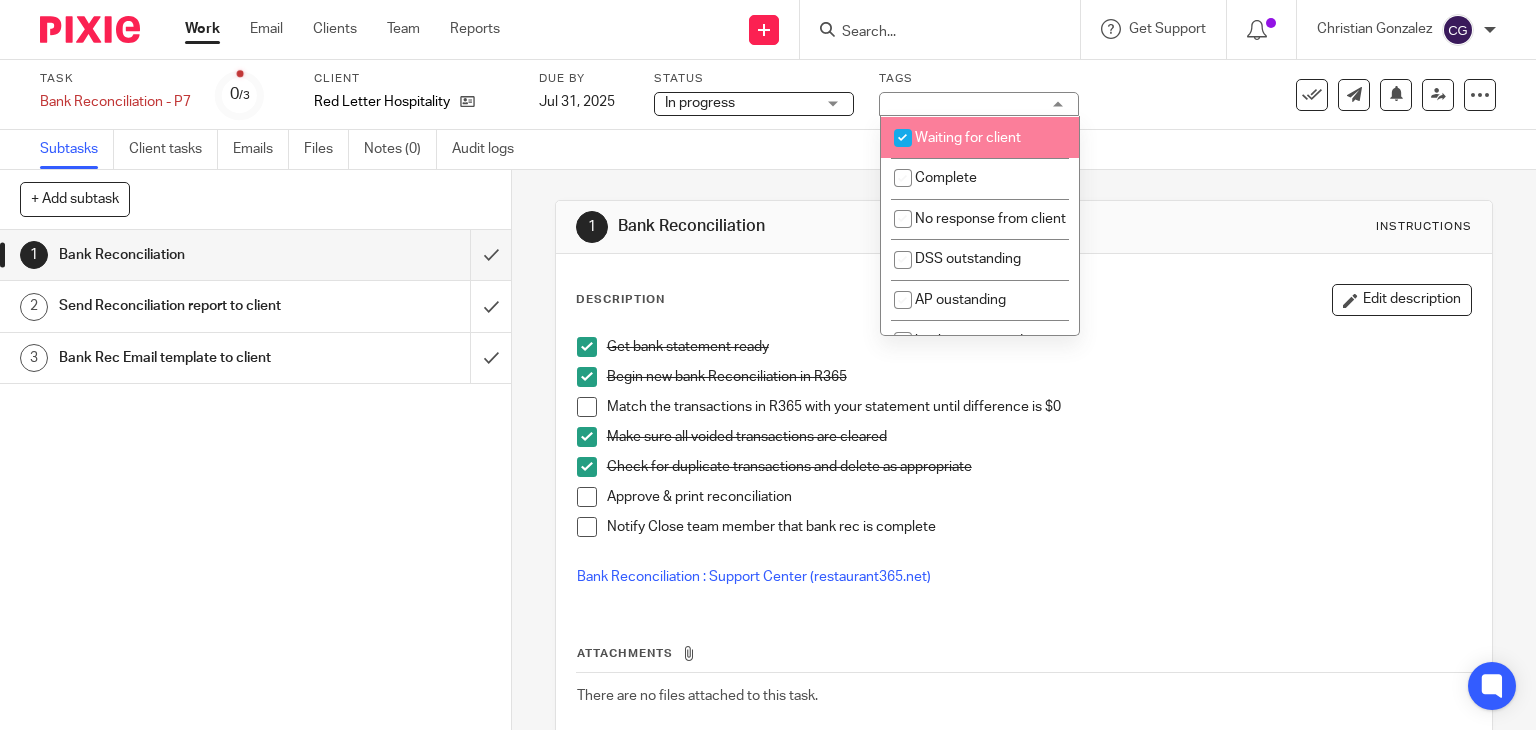 checkbox on "true" 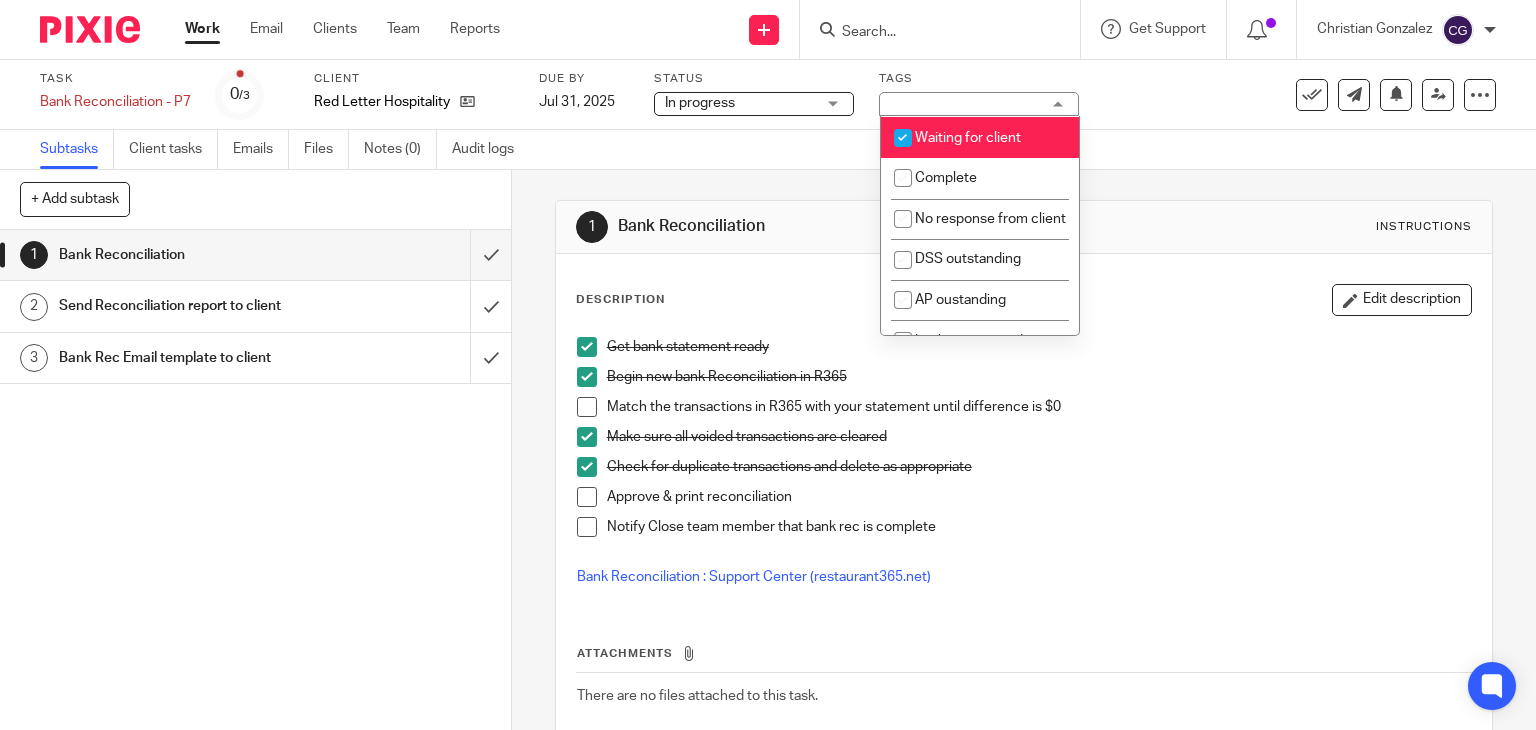 click at bounding box center [90, 29] 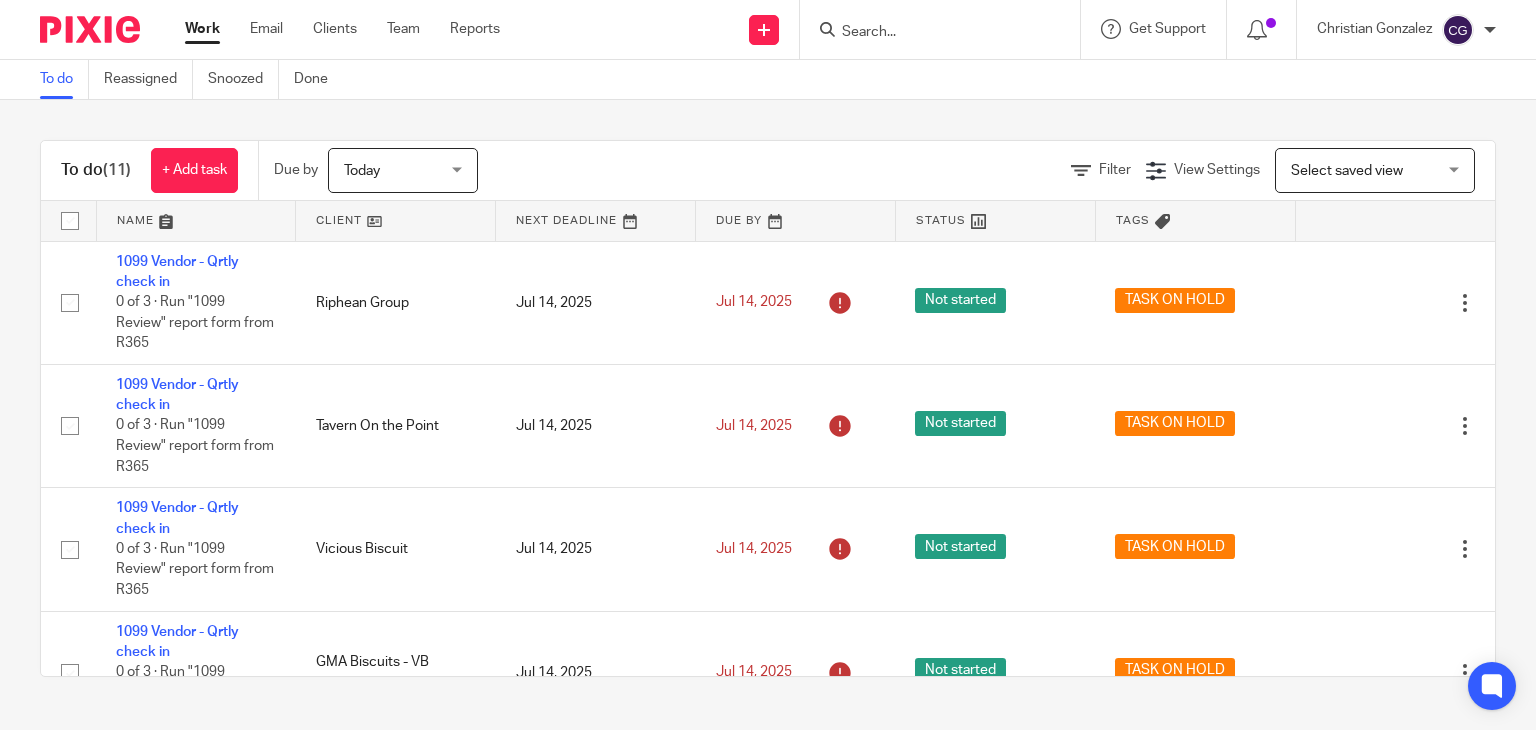 scroll, scrollTop: 0, scrollLeft: 0, axis: both 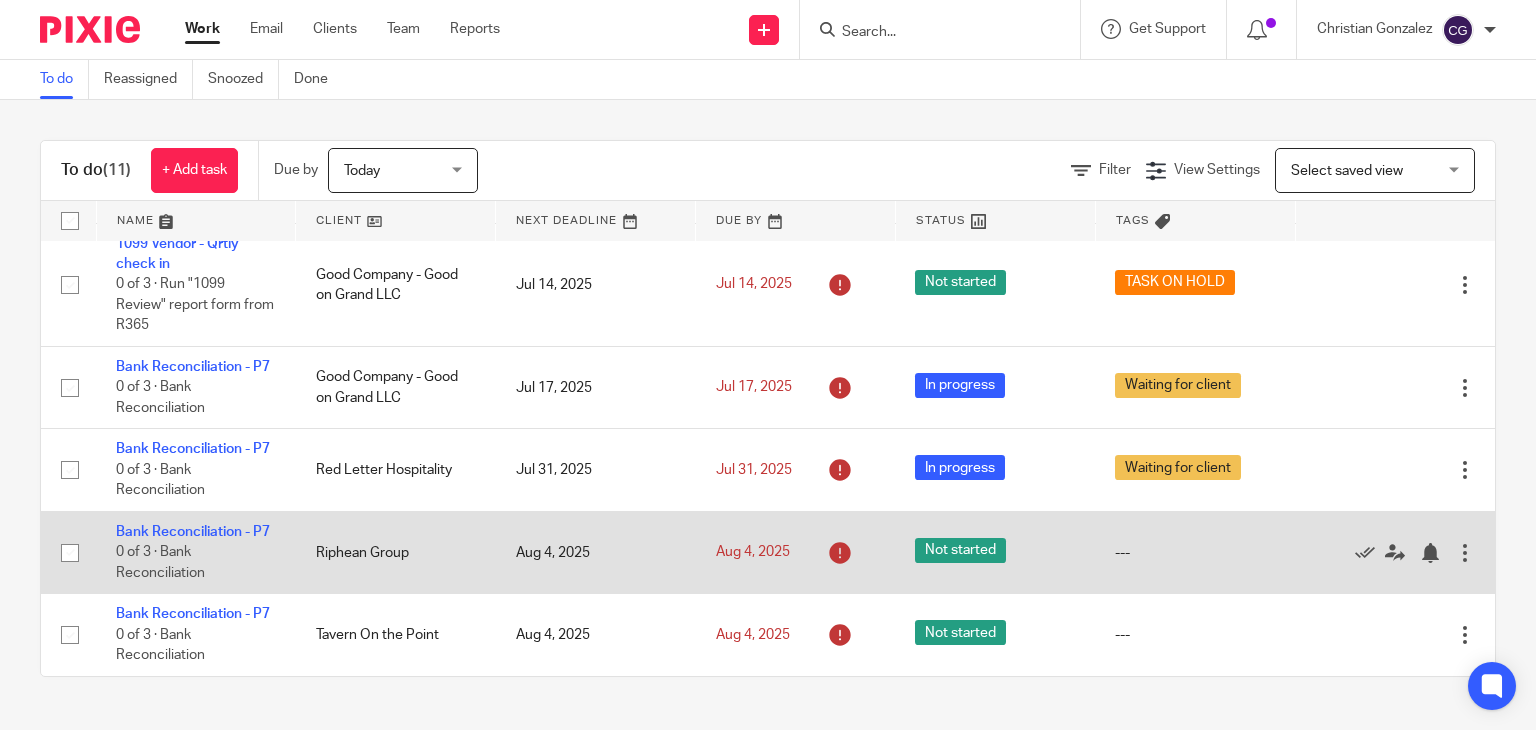 click on "Not started" at bounding box center [960, 550] 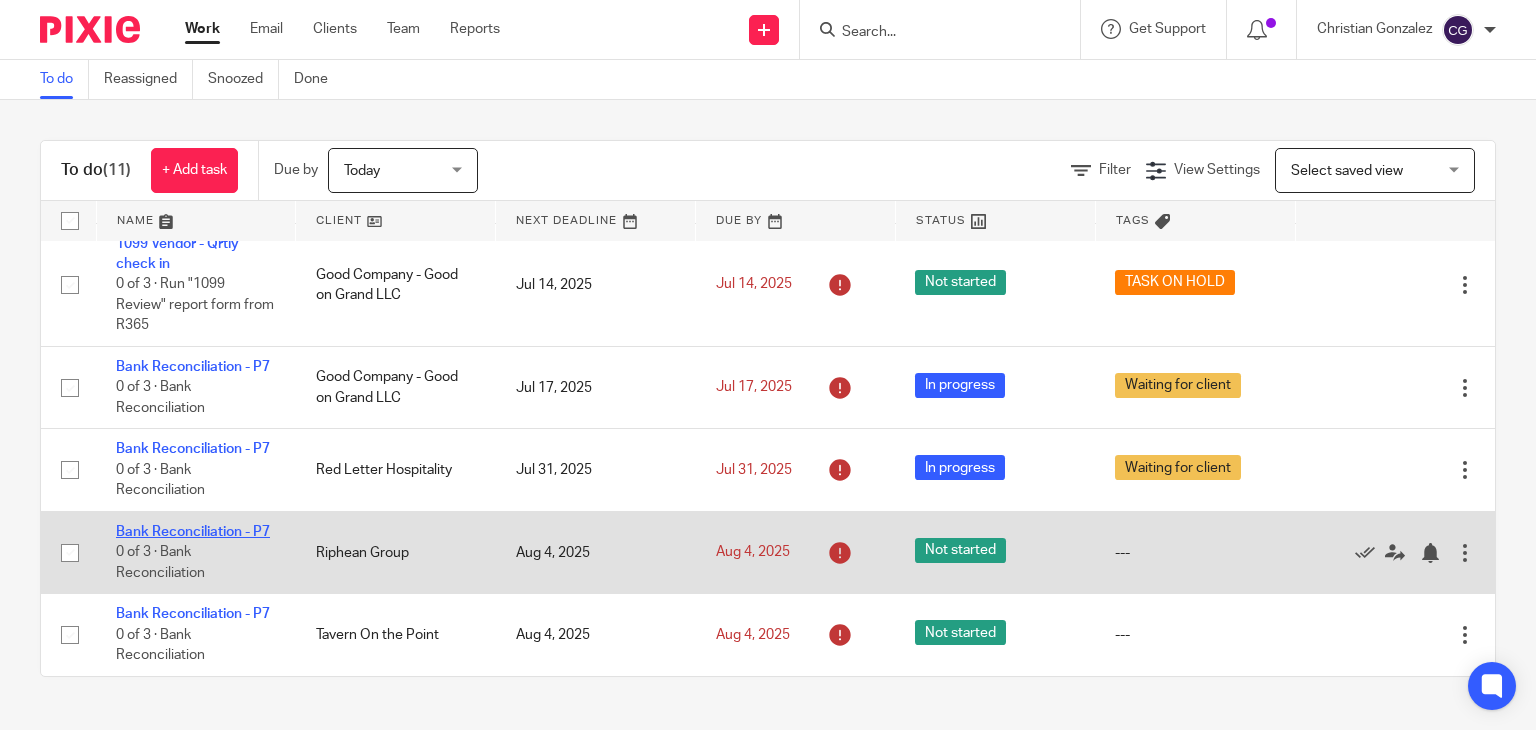 click on "Bank Reconciliation - P7" at bounding box center [193, 532] 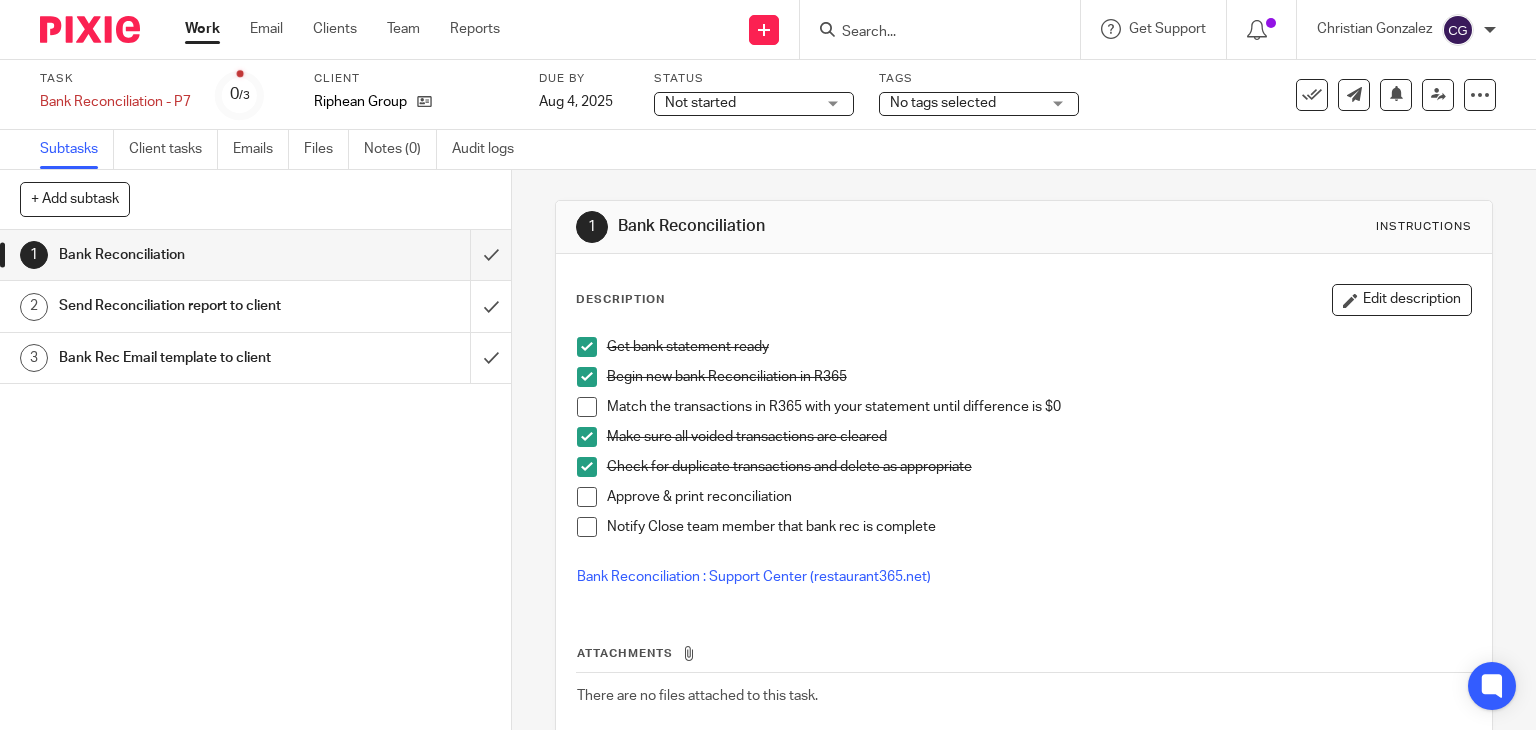 scroll, scrollTop: 0, scrollLeft: 0, axis: both 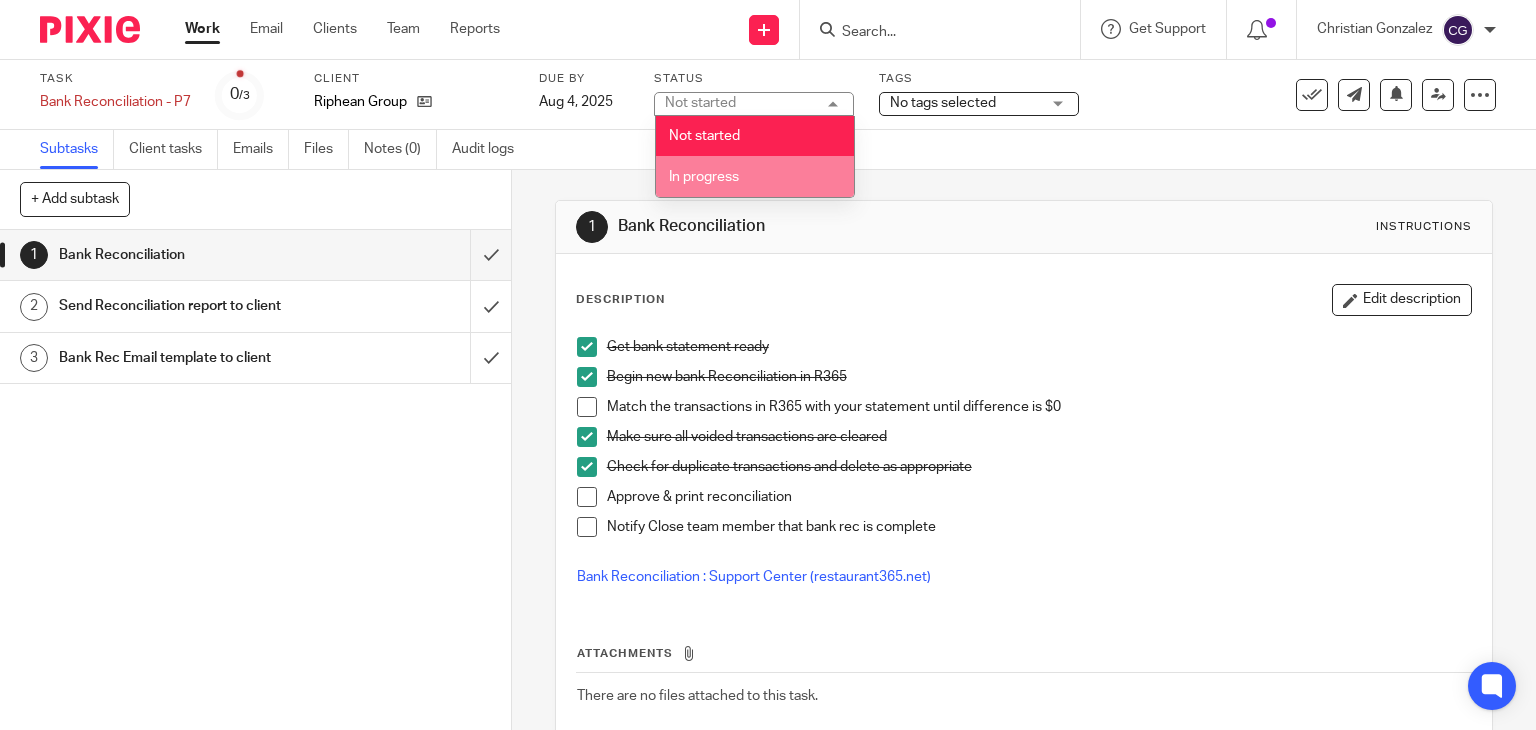 click on "In progress" at bounding box center [755, 176] 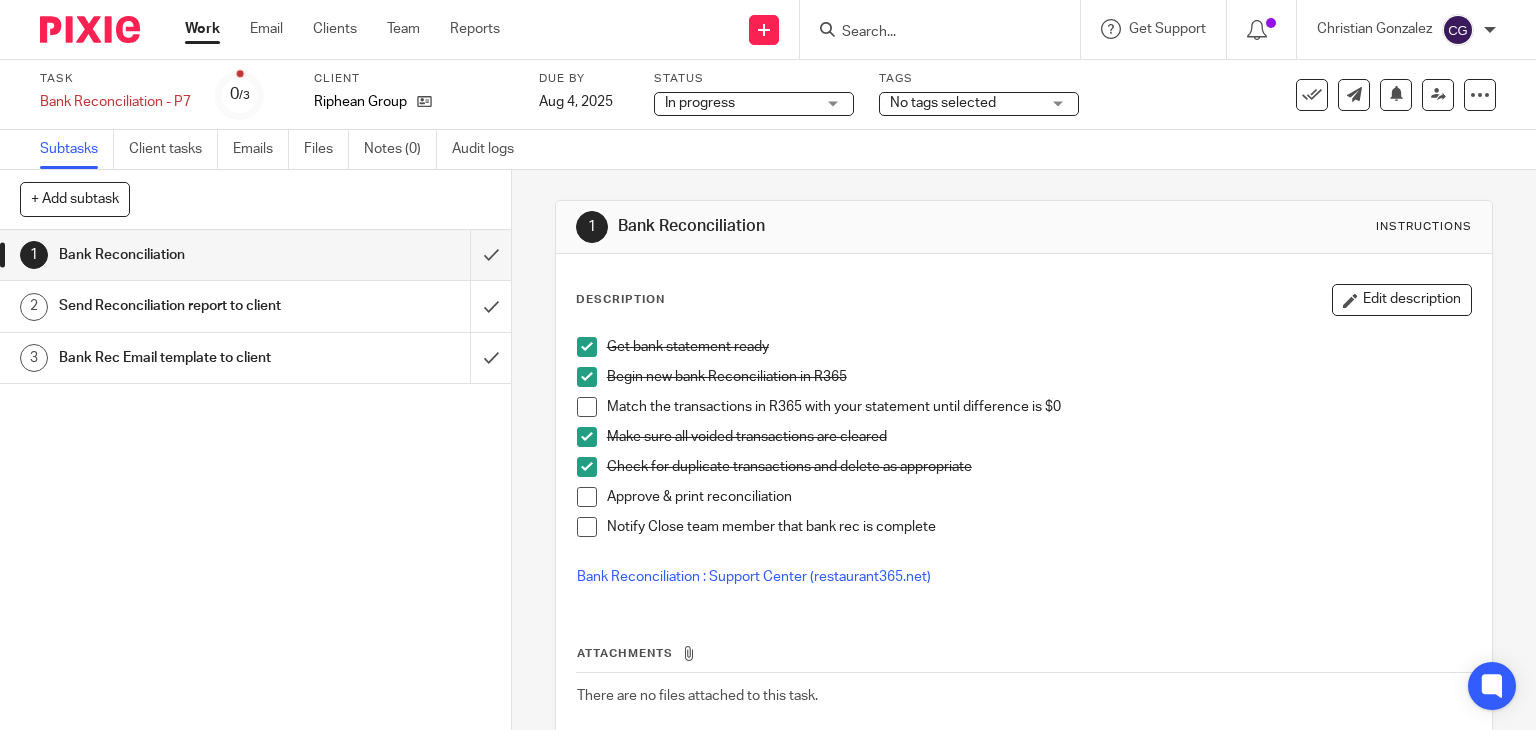 click on "No tags selected" at bounding box center (965, 103) 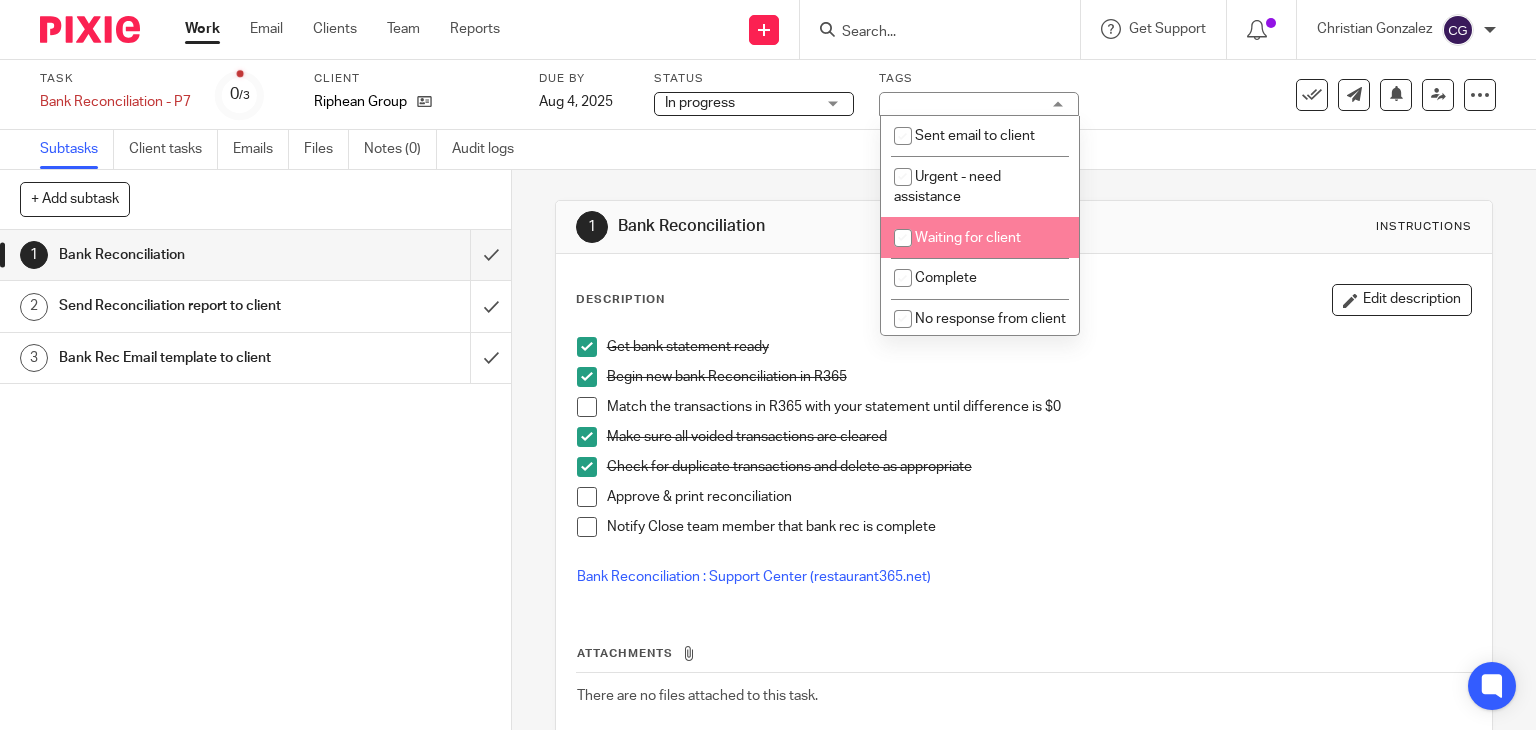click at bounding box center [903, 238] 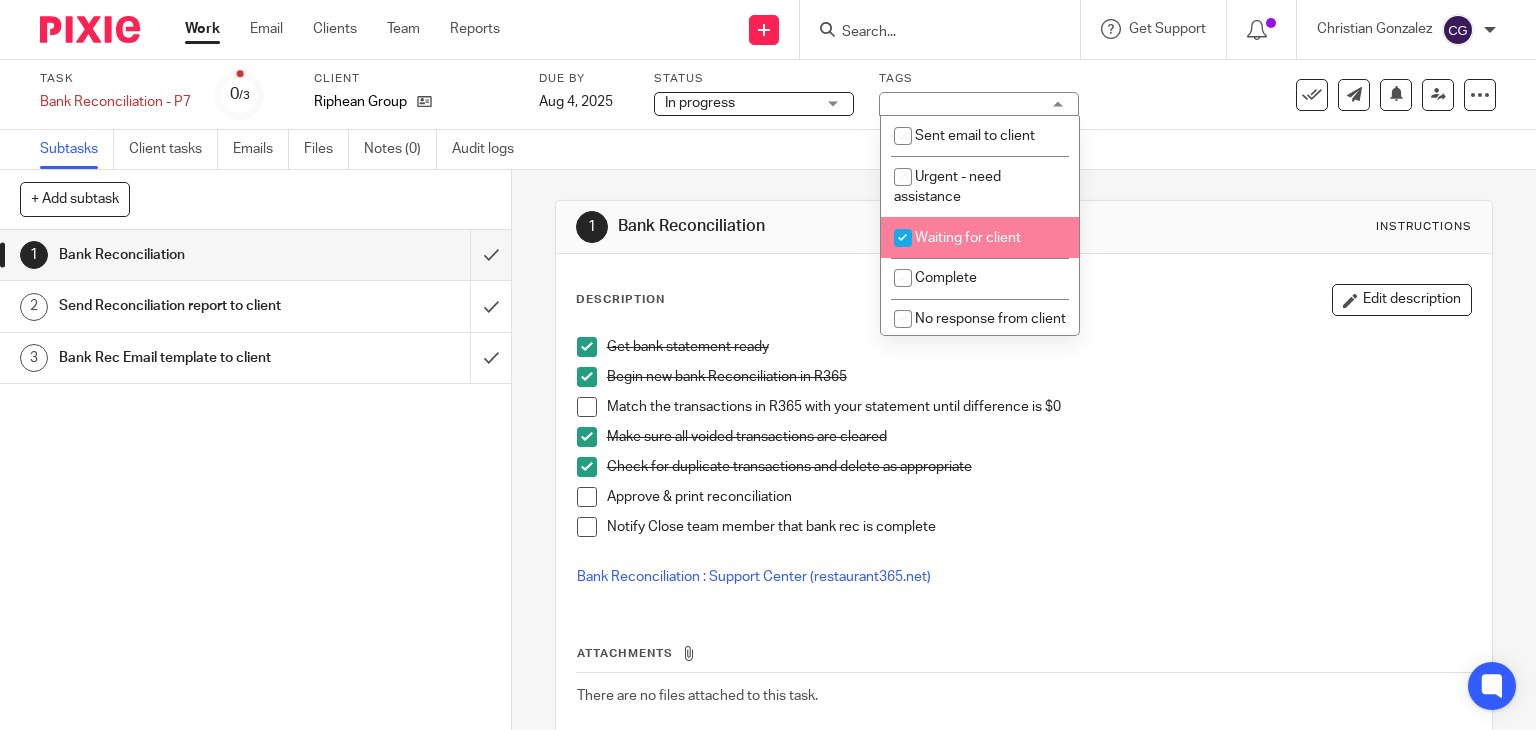 checkbox on "true" 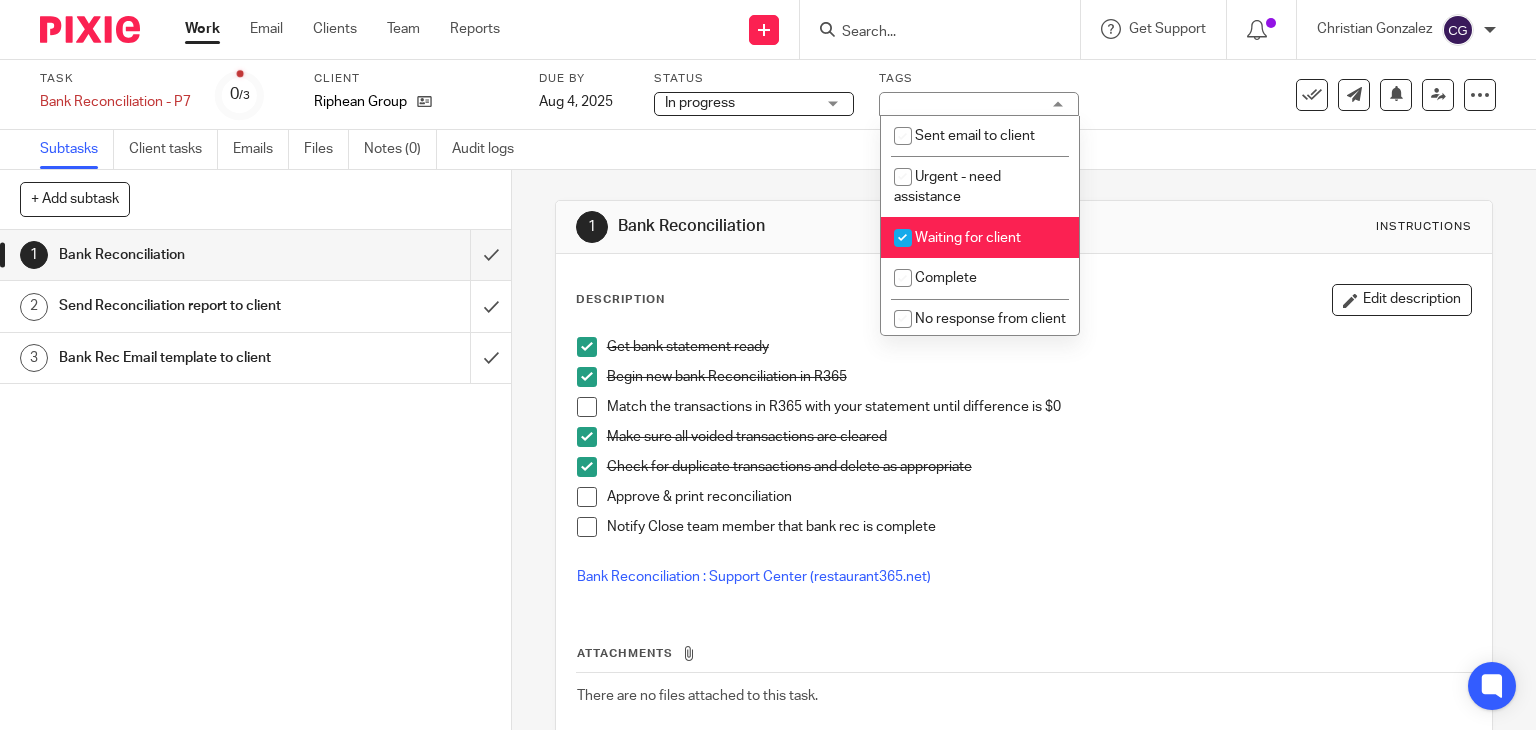 click on "Work" at bounding box center (202, 29) 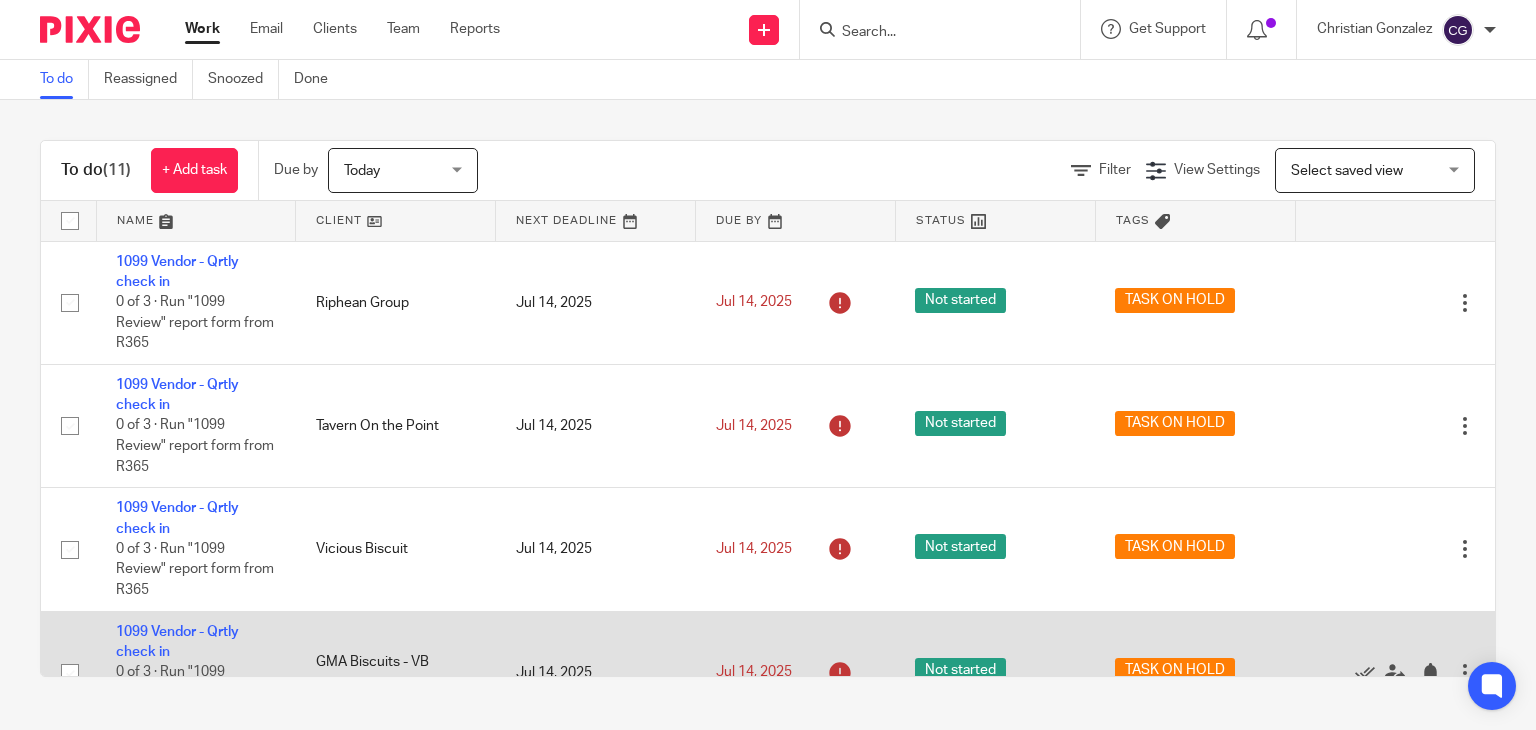 scroll, scrollTop: 0, scrollLeft: 0, axis: both 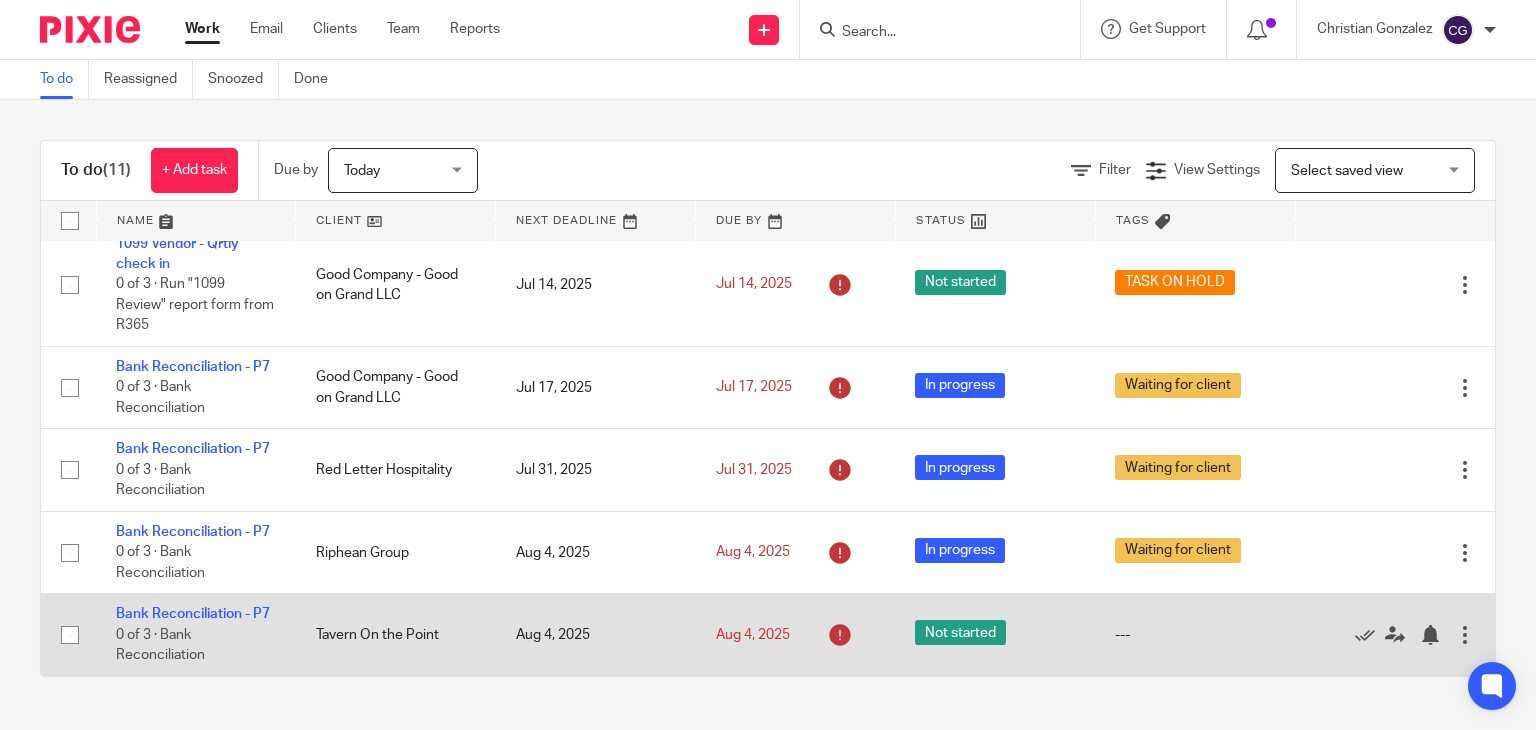 click on "Not started" at bounding box center (960, 632) 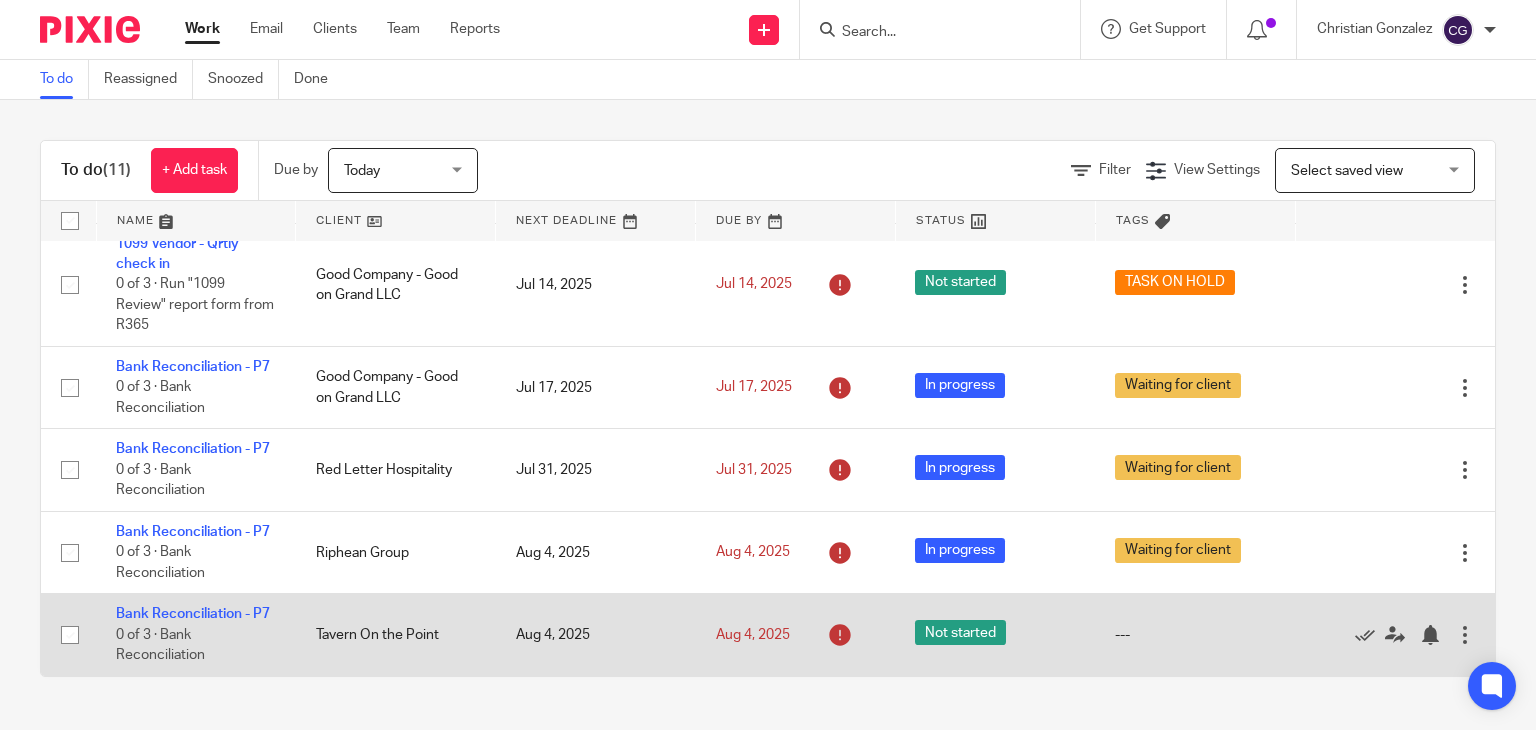 click on "Bank Reconciliation - P7
0
of
3 ·
Bank Reconciliation" at bounding box center [196, 635] 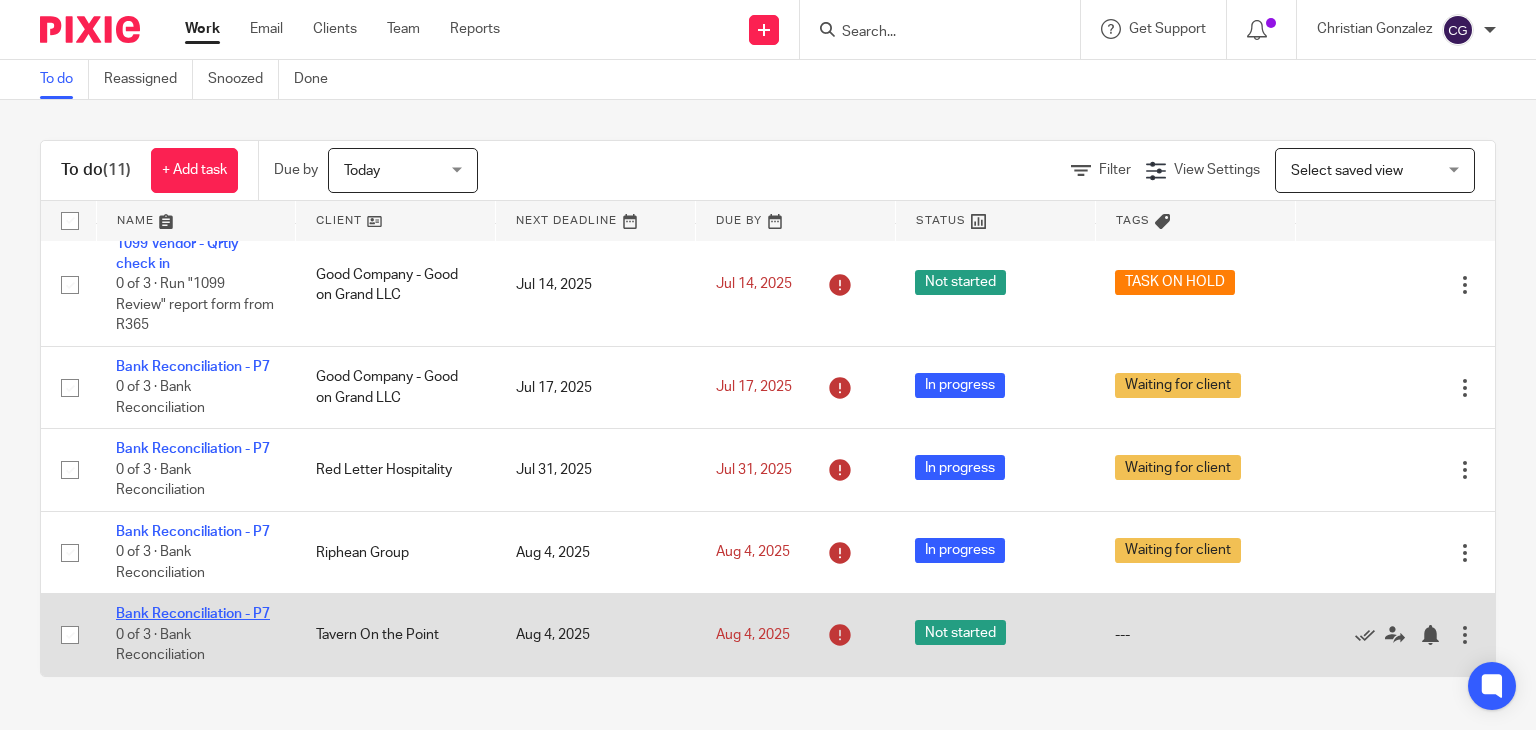 click on "Bank Reconciliation - P7" at bounding box center (193, 614) 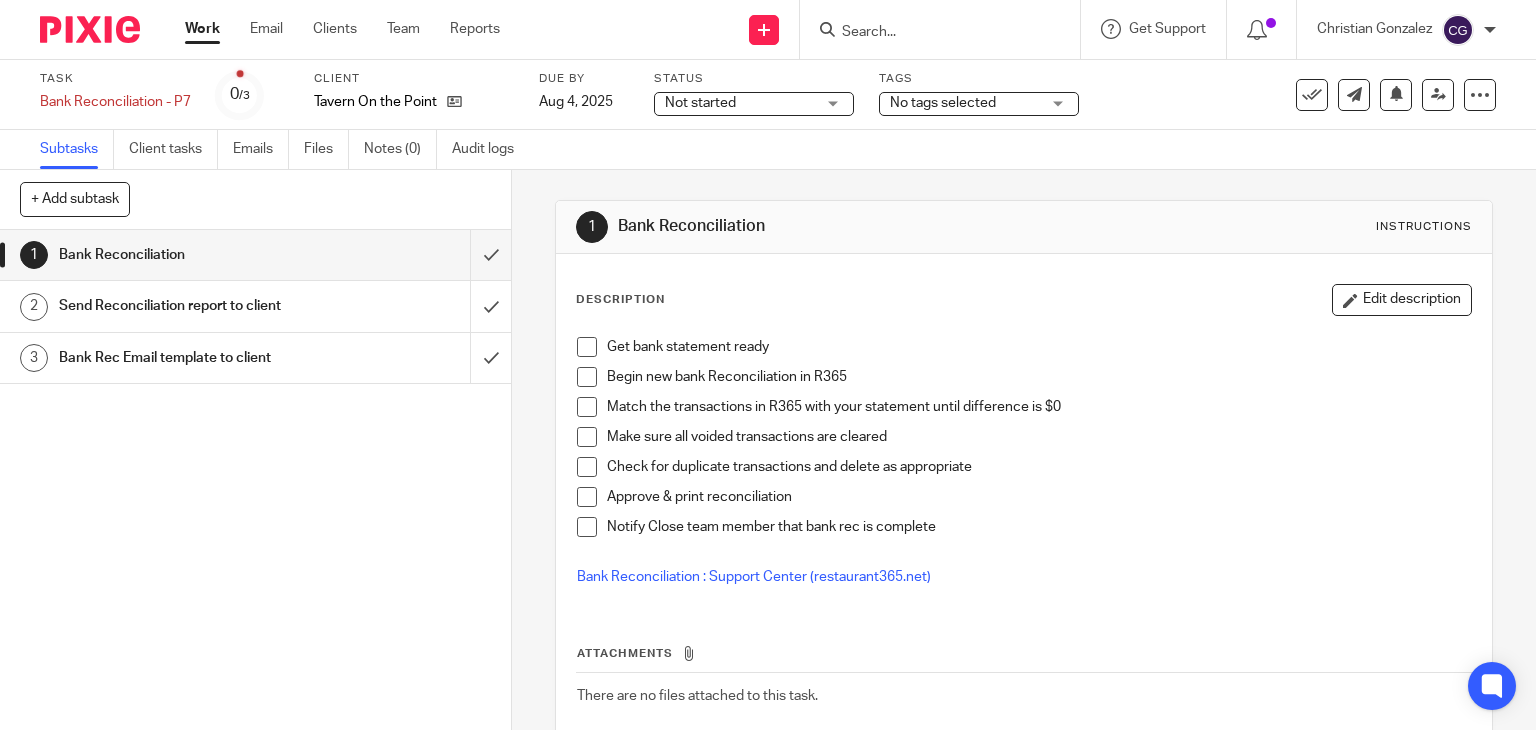 scroll, scrollTop: 0, scrollLeft: 0, axis: both 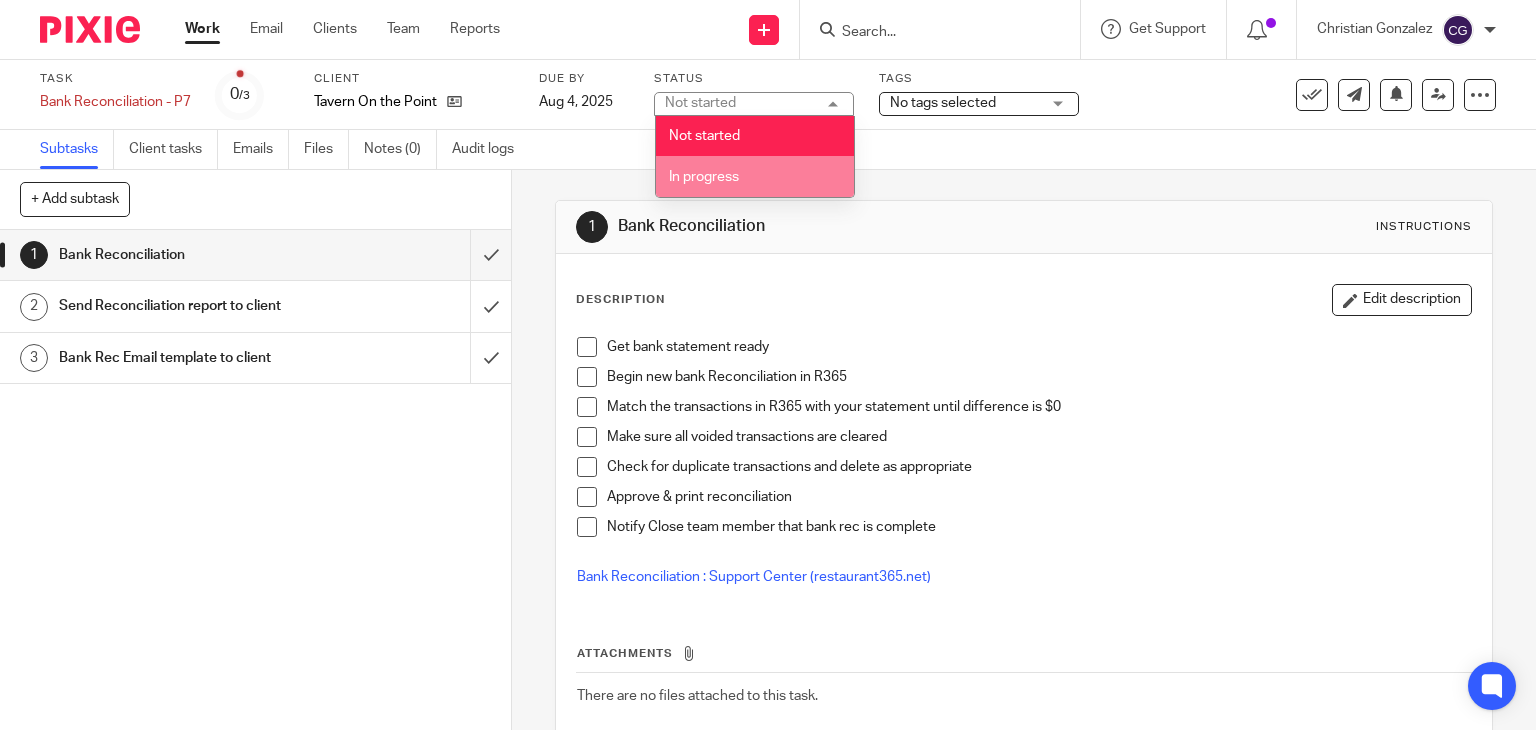 click on "In progress" at bounding box center [755, 176] 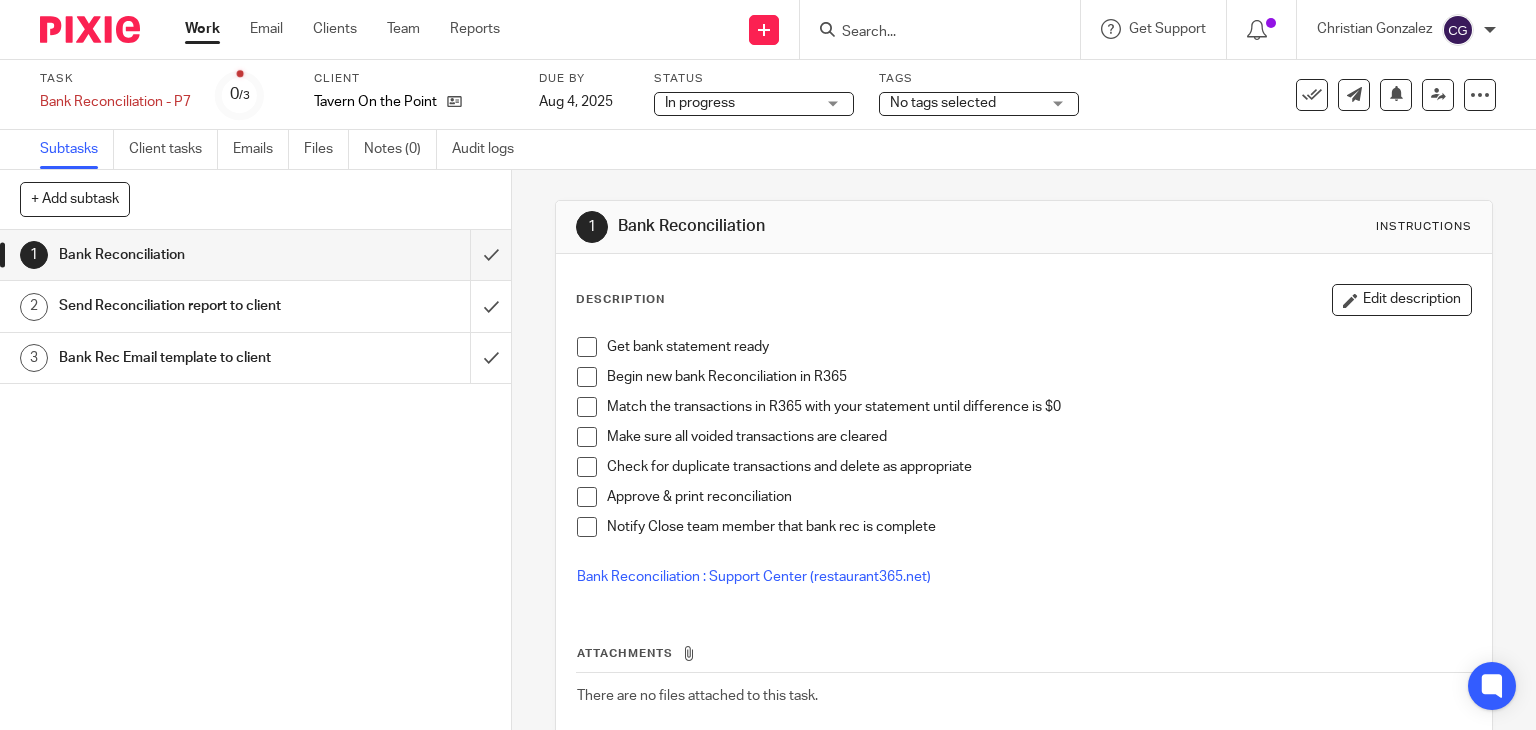 click on "No tags selected" at bounding box center [965, 103] 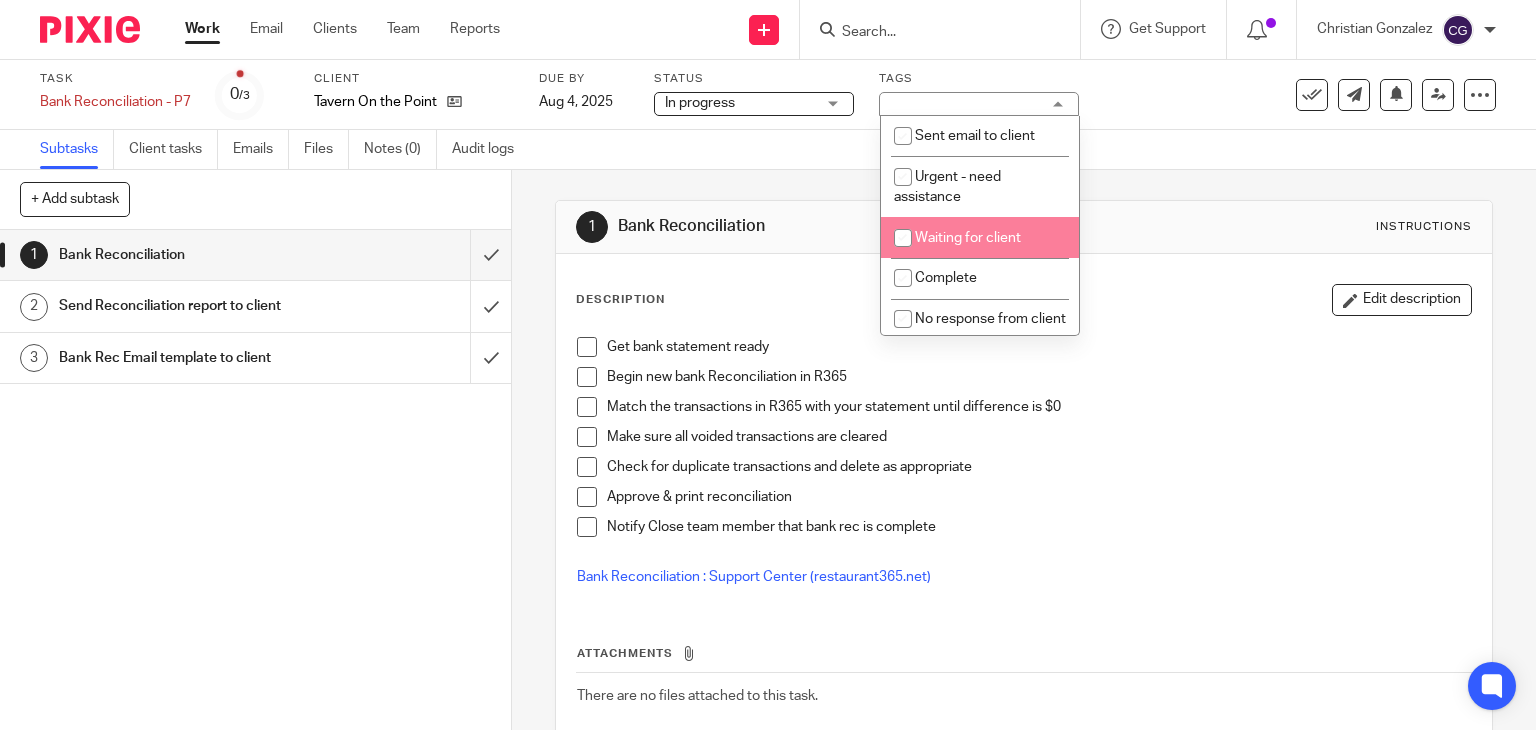 click on "Waiting for client" at bounding box center [980, 237] 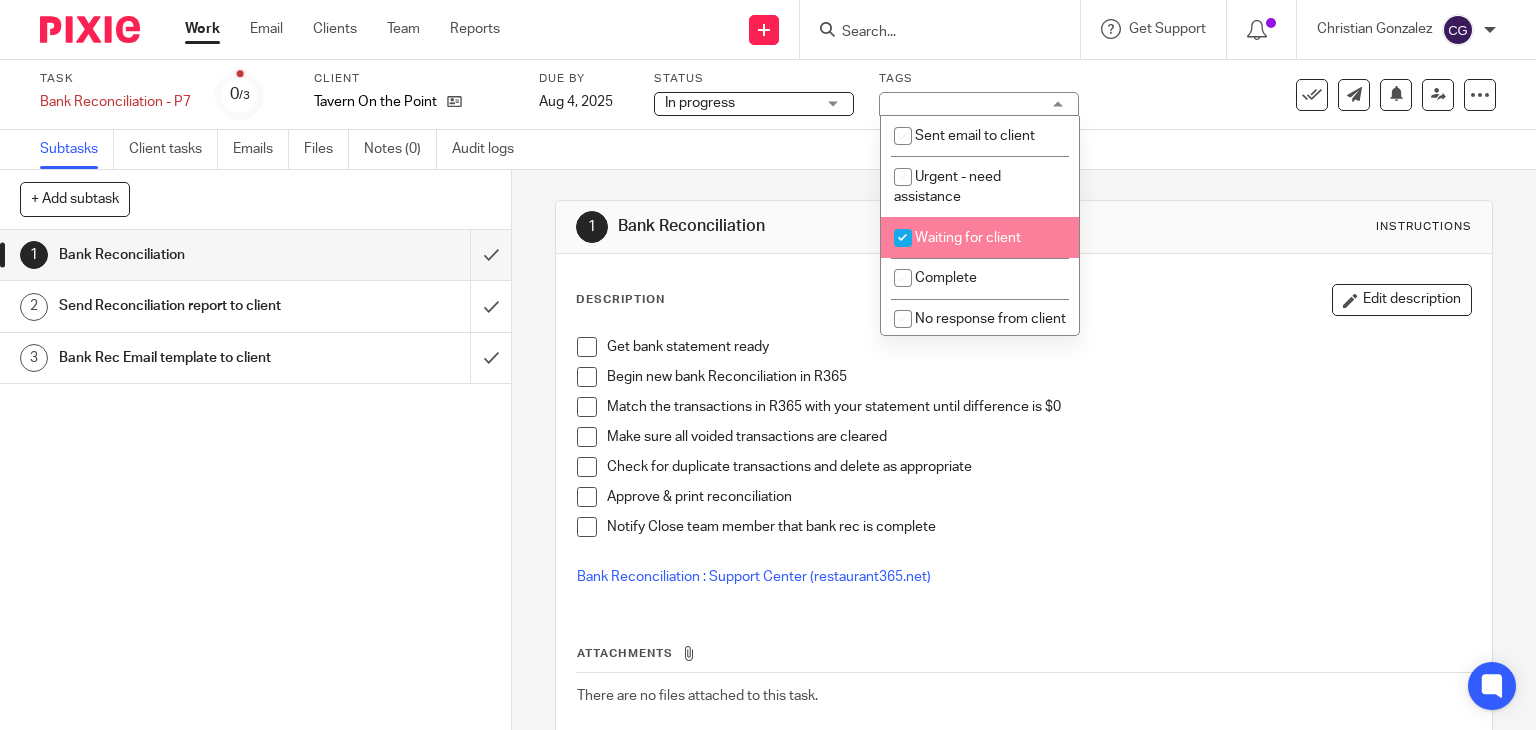 checkbox on "true" 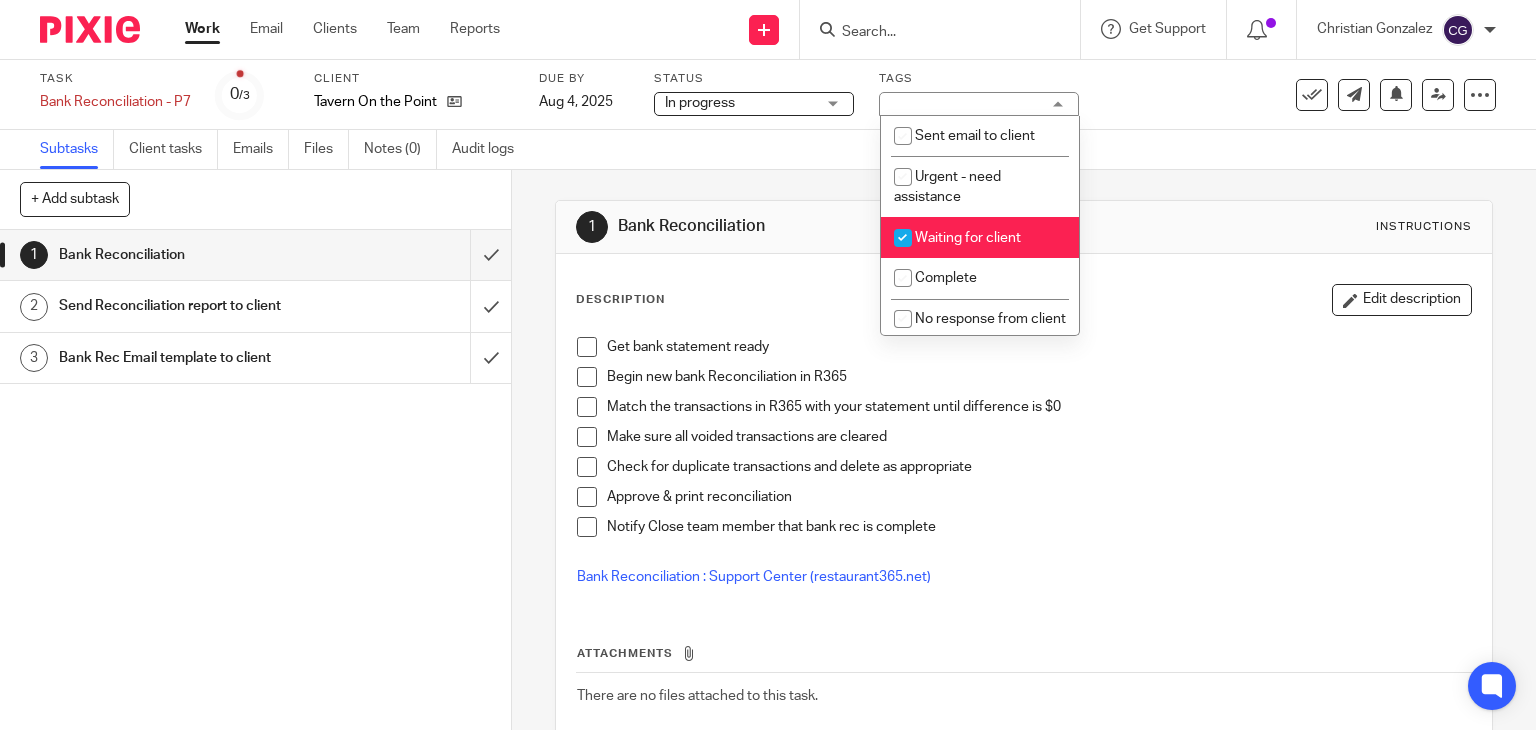click on "Work" at bounding box center (202, 29) 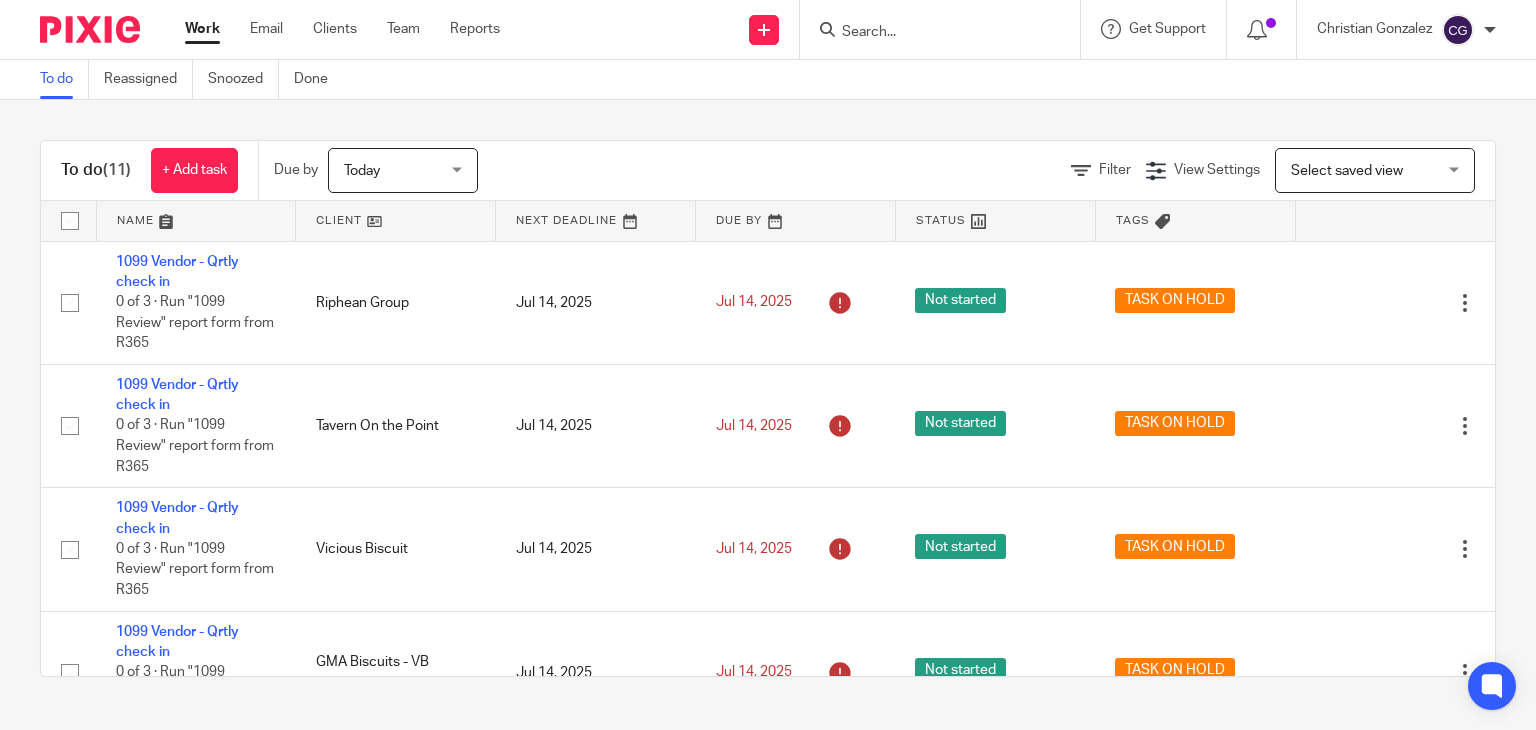scroll, scrollTop: 0, scrollLeft: 0, axis: both 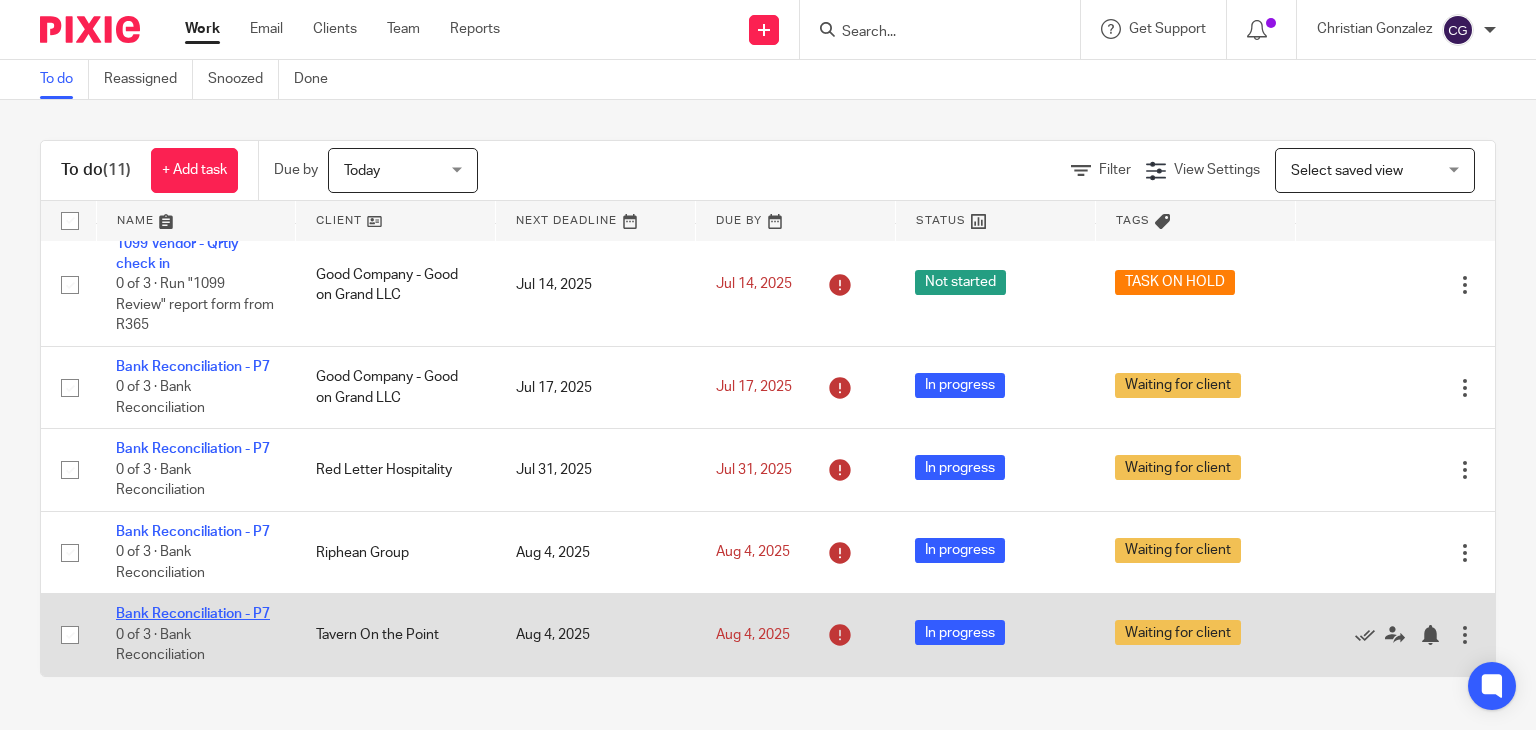 click on "Bank Reconciliation - P7" at bounding box center (193, 614) 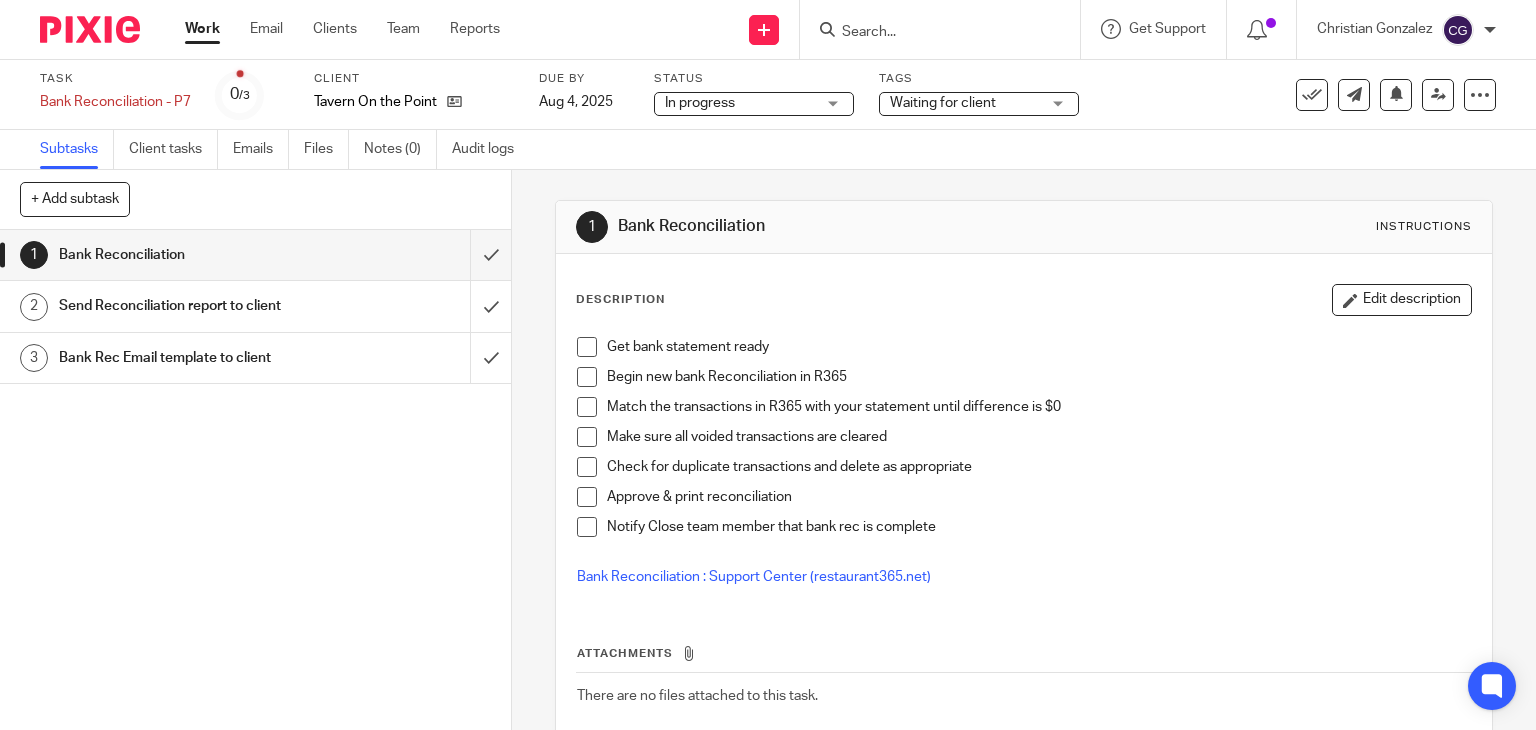 click on "Get bank statement ready" at bounding box center [1024, 352] 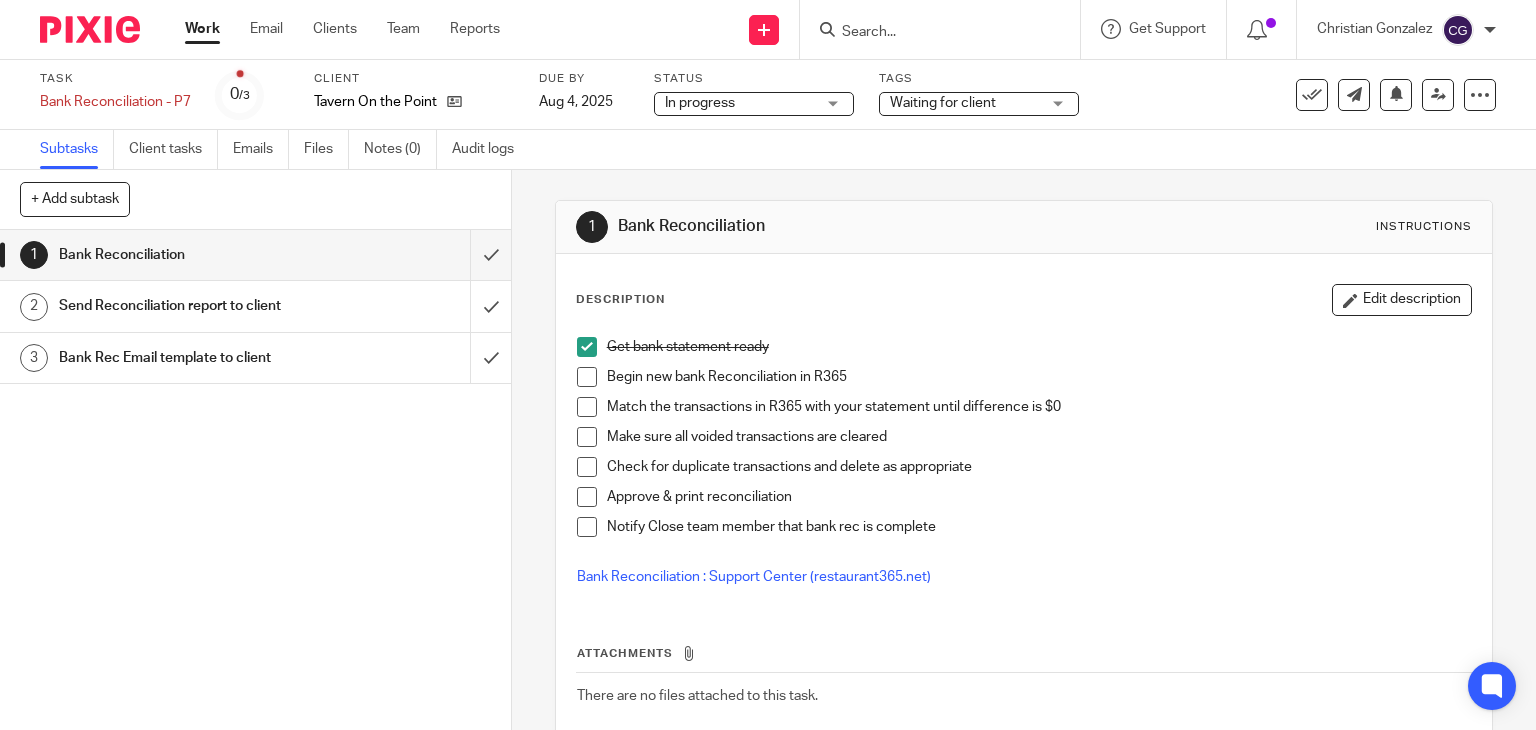 click at bounding box center (587, 377) 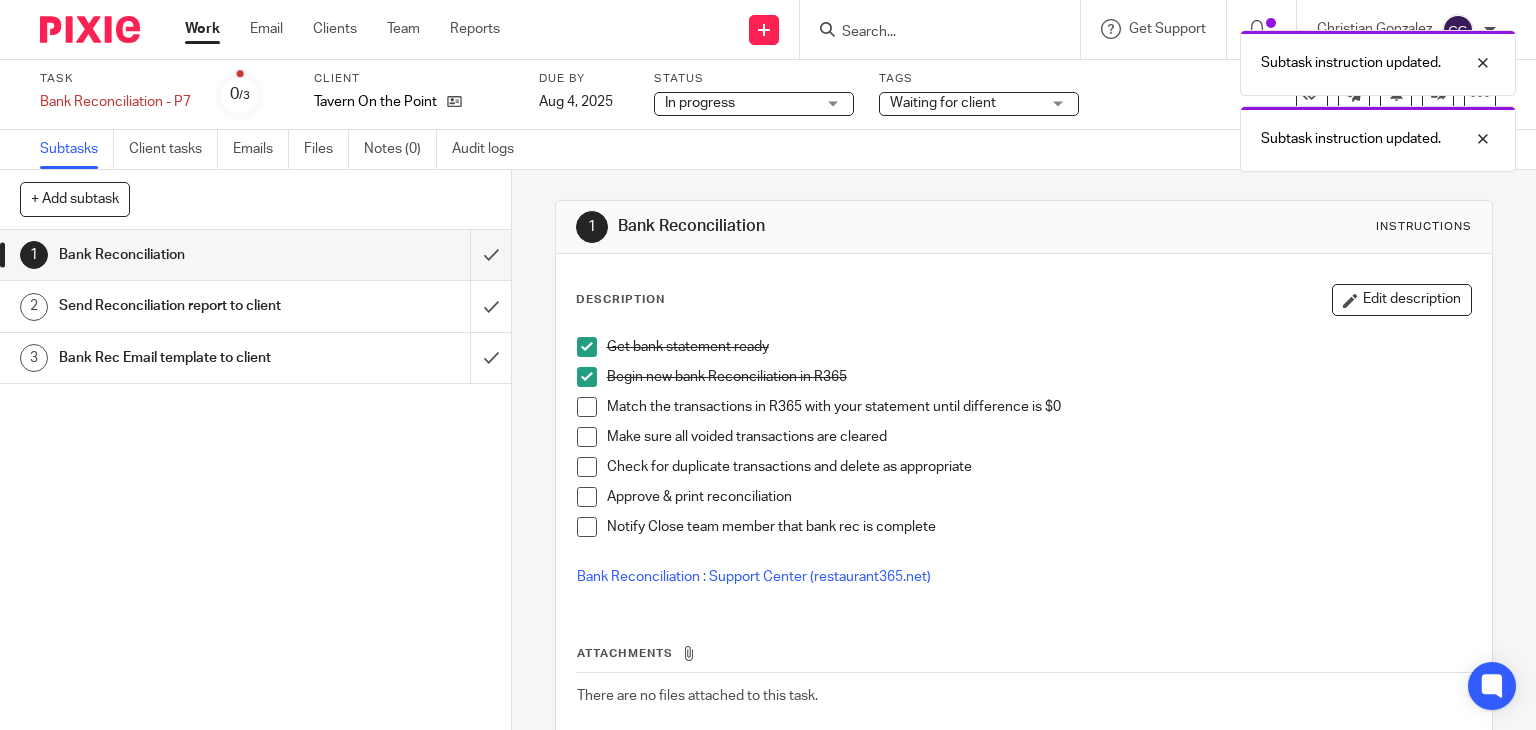 click at bounding box center [587, 437] 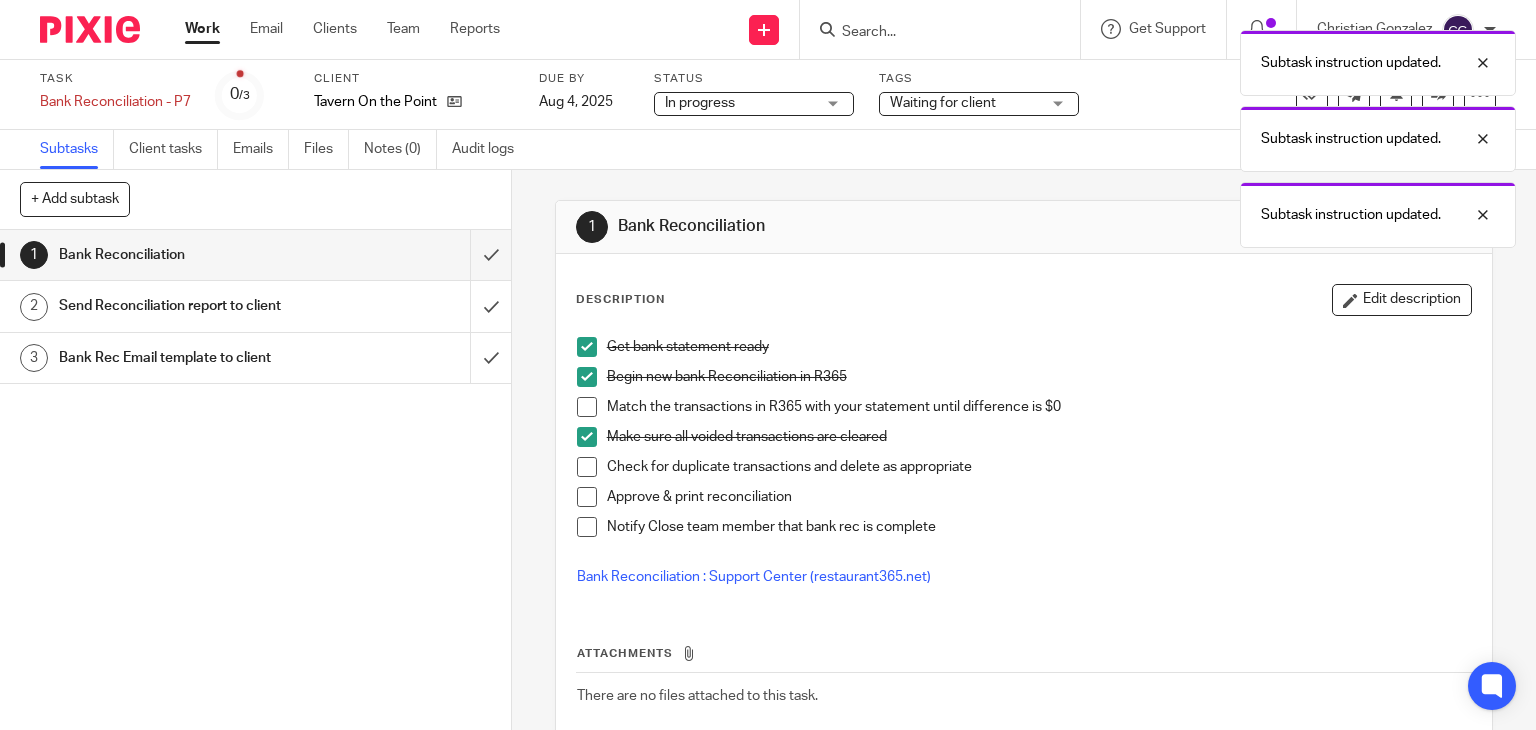 click at bounding box center [587, 467] 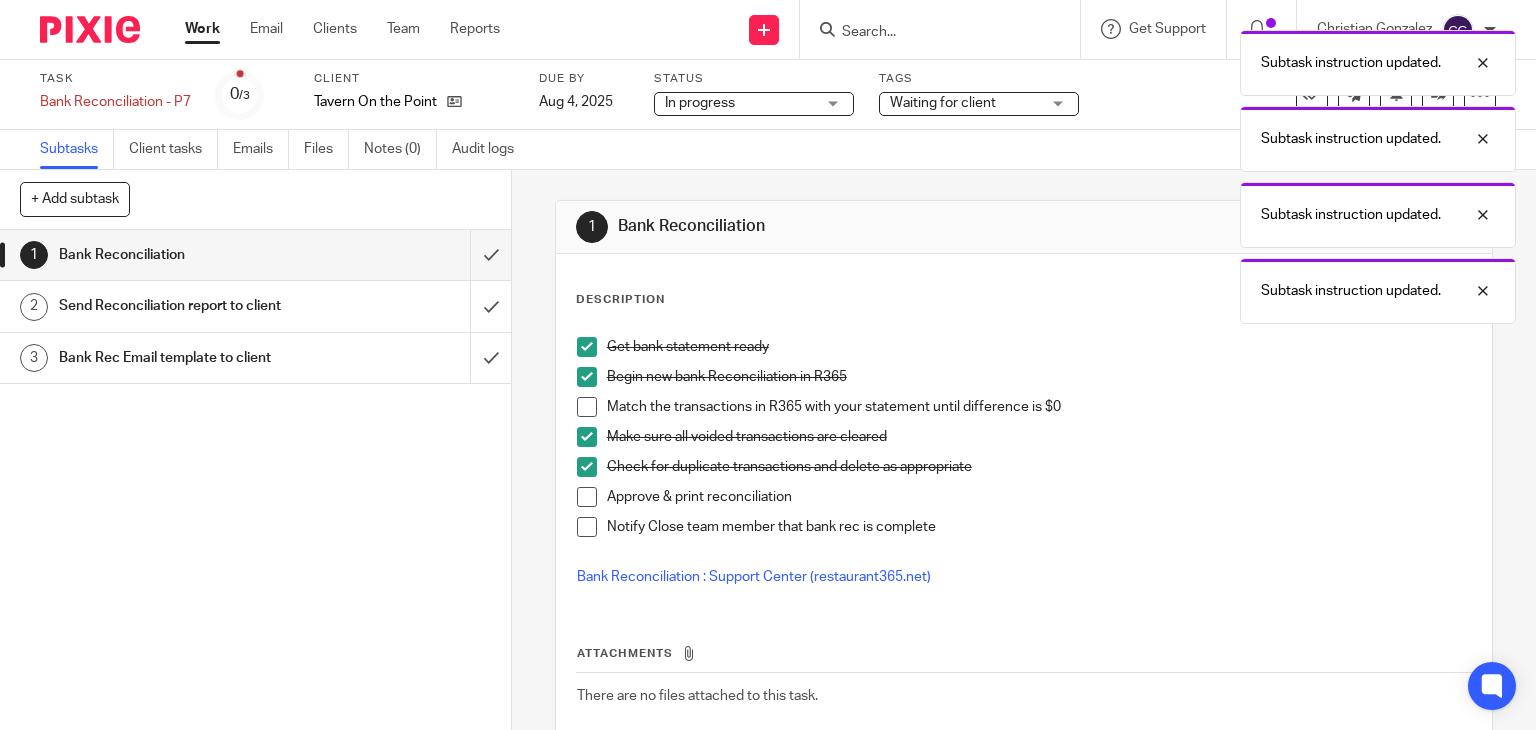 click on "Work" at bounding box center (202, 29) 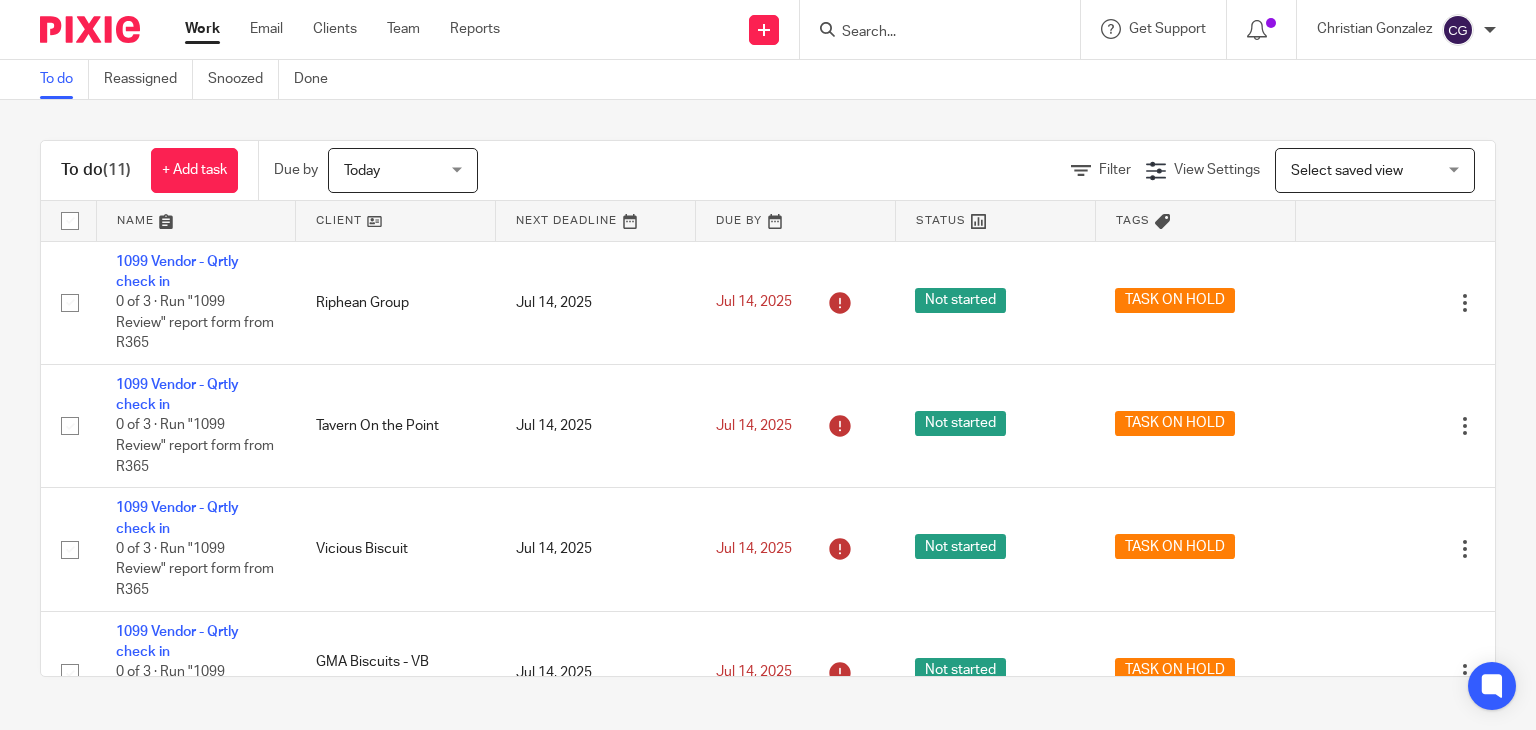 scroll, scrollTop: 0, scrollLeft: 0, axis: both 